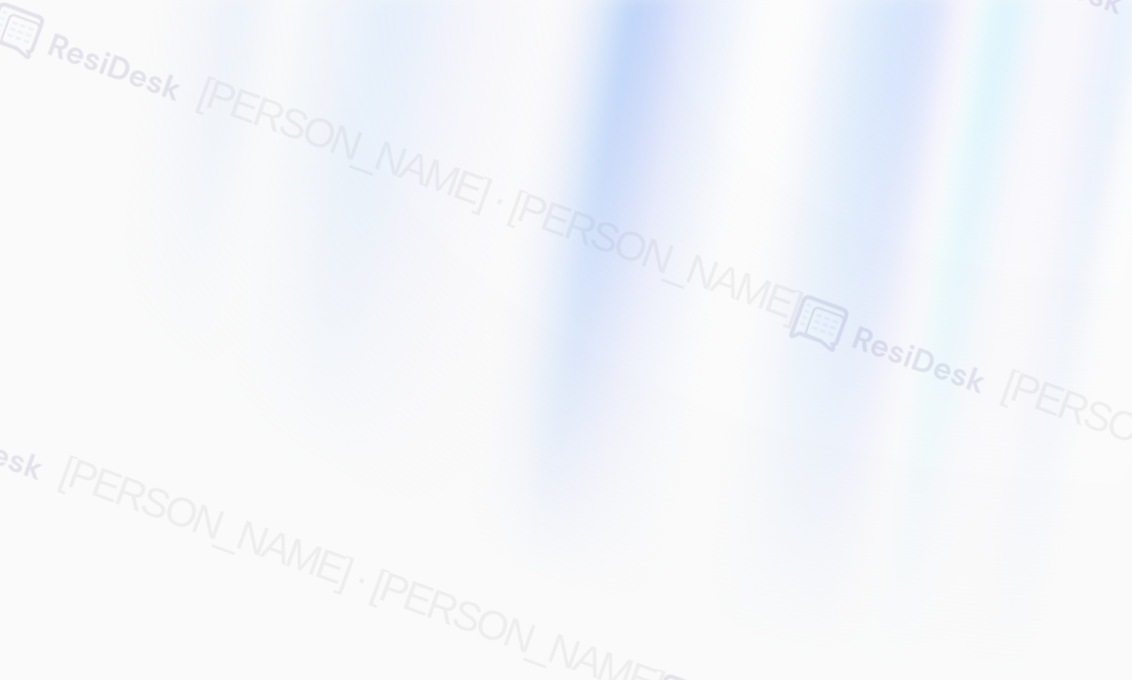 scroll, scrollTop: 0, scrollLeft: 0, axis: both 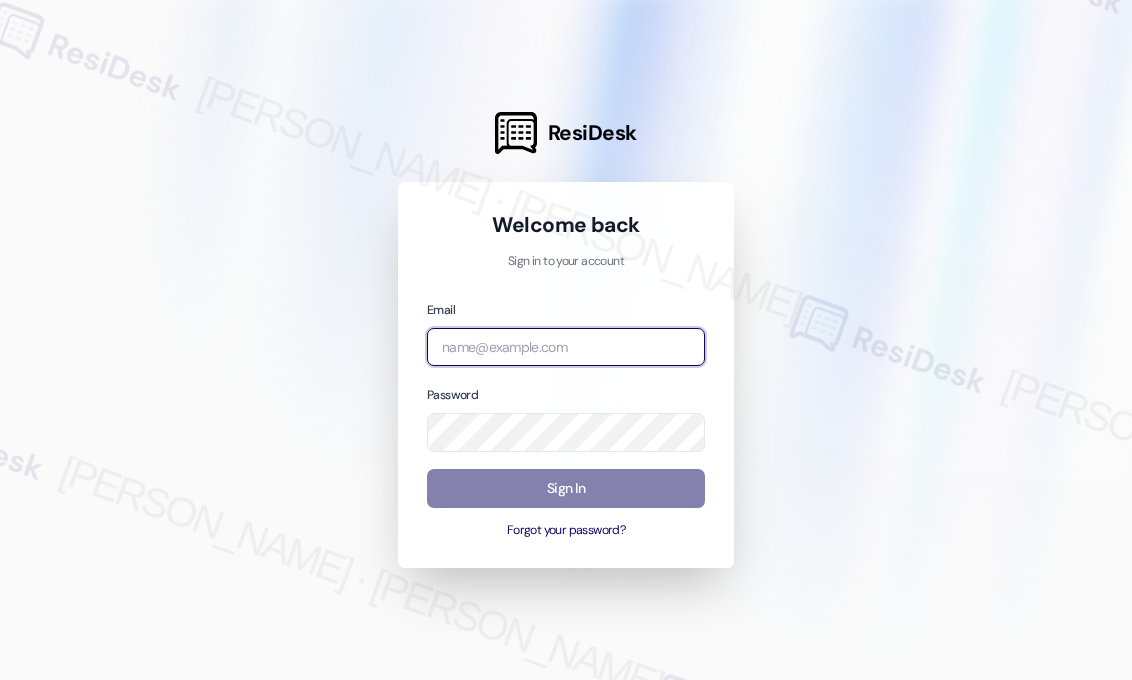 click at bounding box center (566, 347) 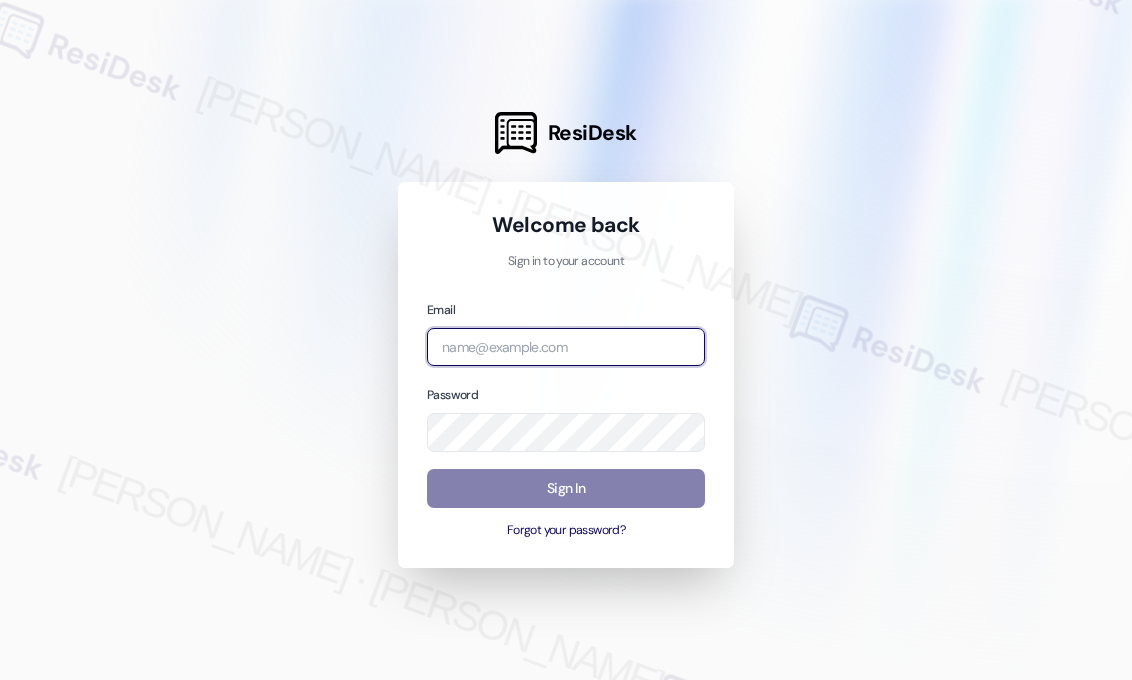 type on "automated-surveys-park_properties-[PERSON_NAME].roles@park_[DOMAIN_NAME]" 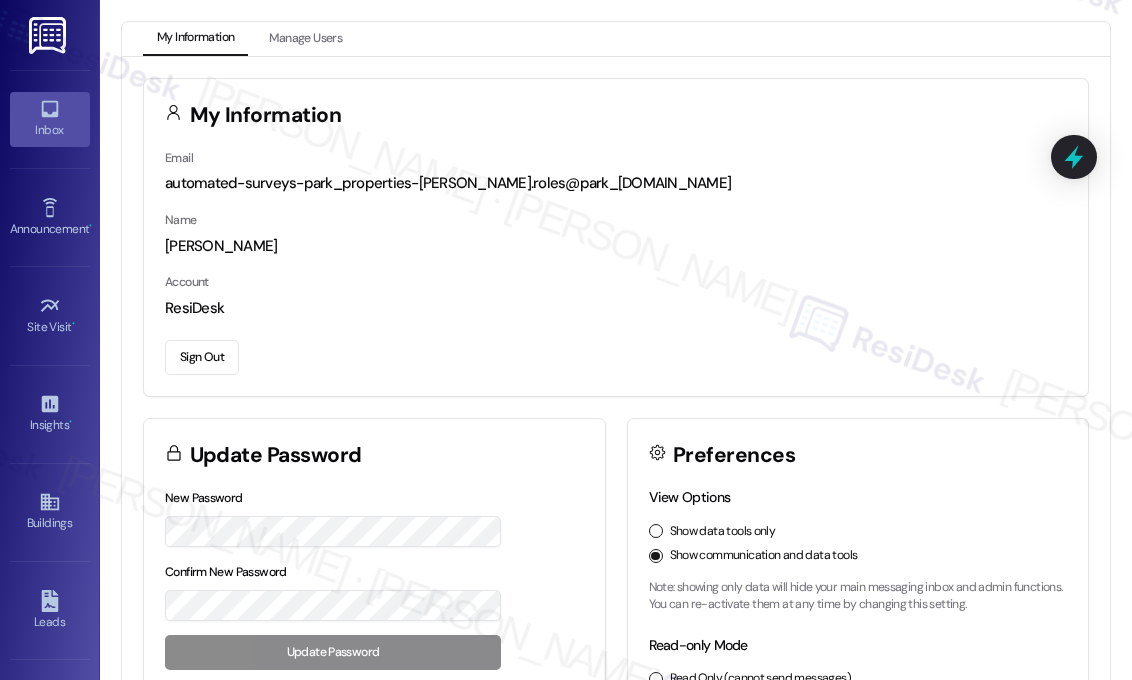 click 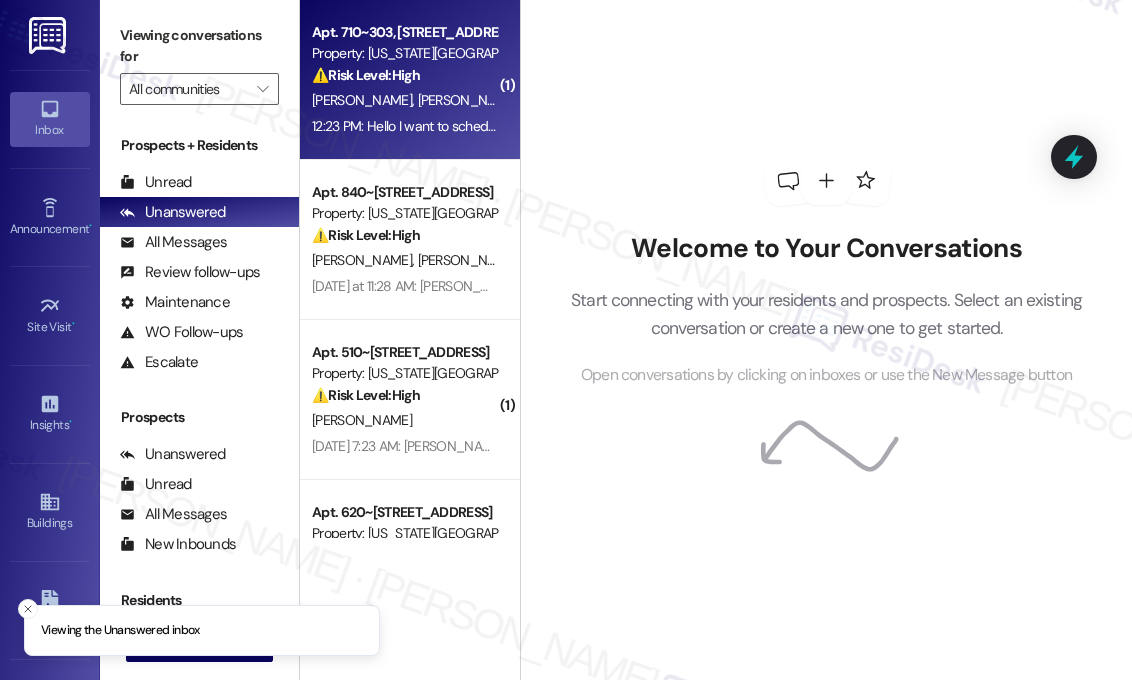 click on "[PERSON_NAME] Maldinera" at bounding box center (498, 100) 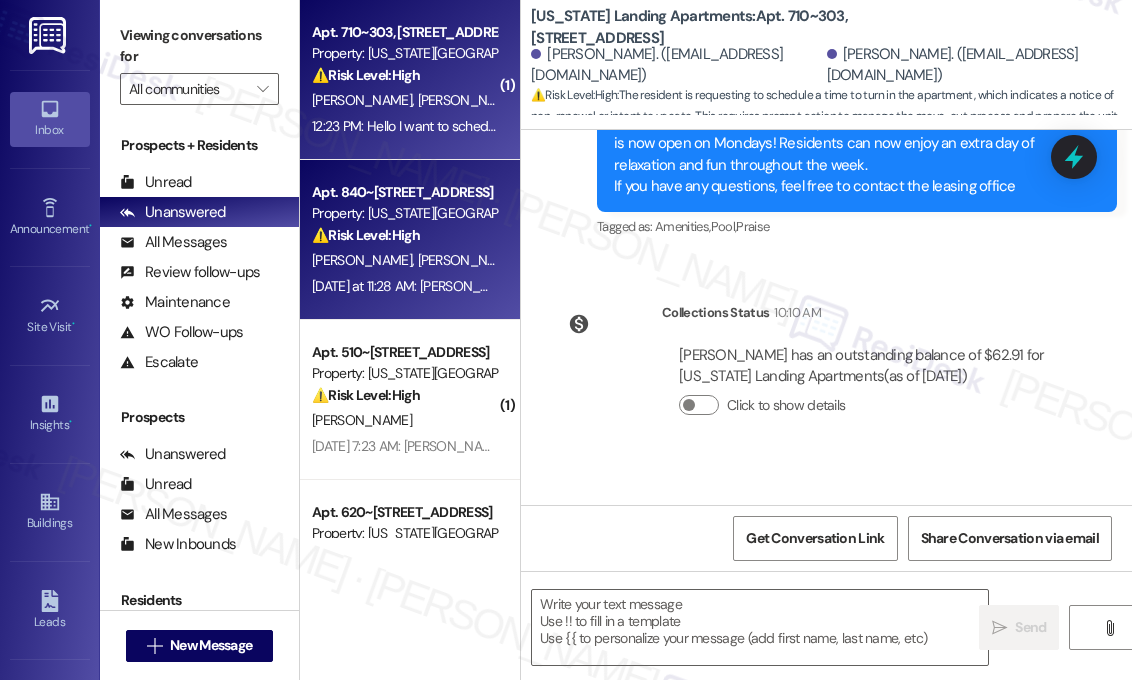 type on "Fetching suggested responses. Please feel free to read through the conversation in the meantime." 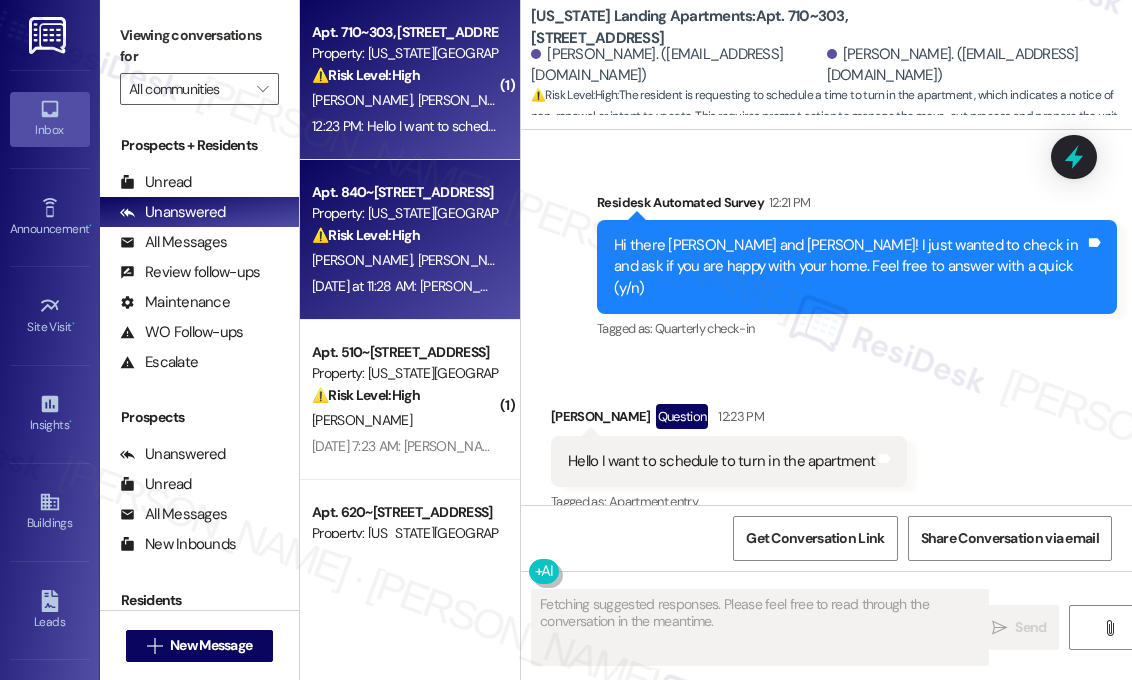 scroll, scrollTop: 1400, scrollLeft: 0, axis: vertical 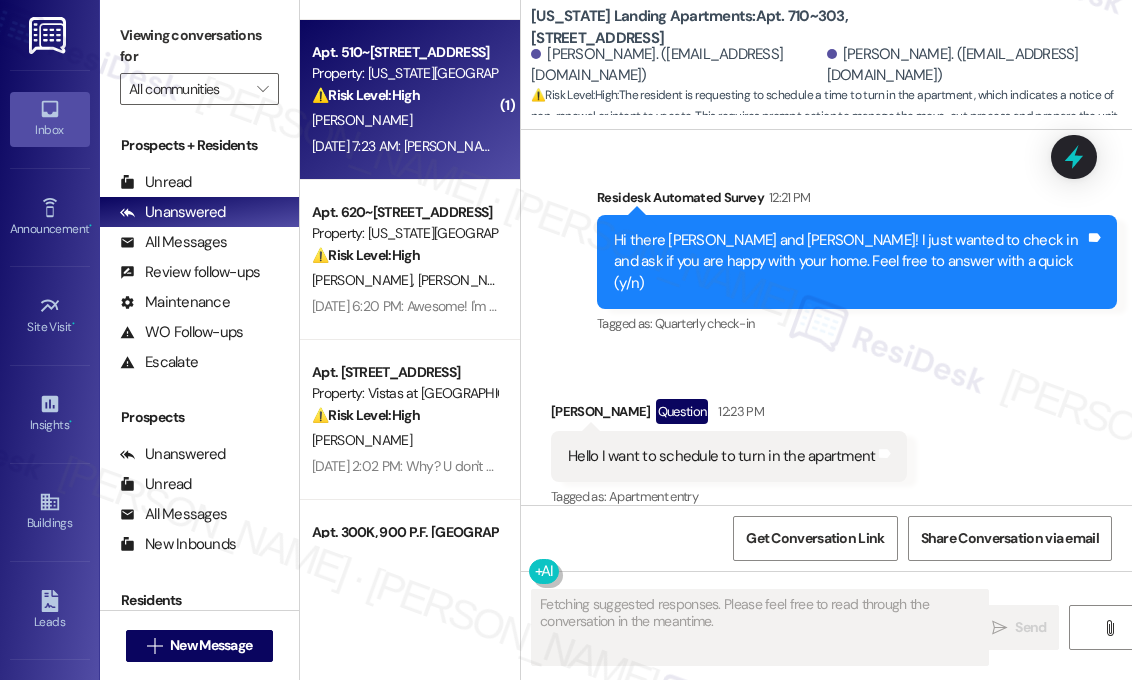 click on "[PERSON_NAME]" at bounding box center (404, 120) 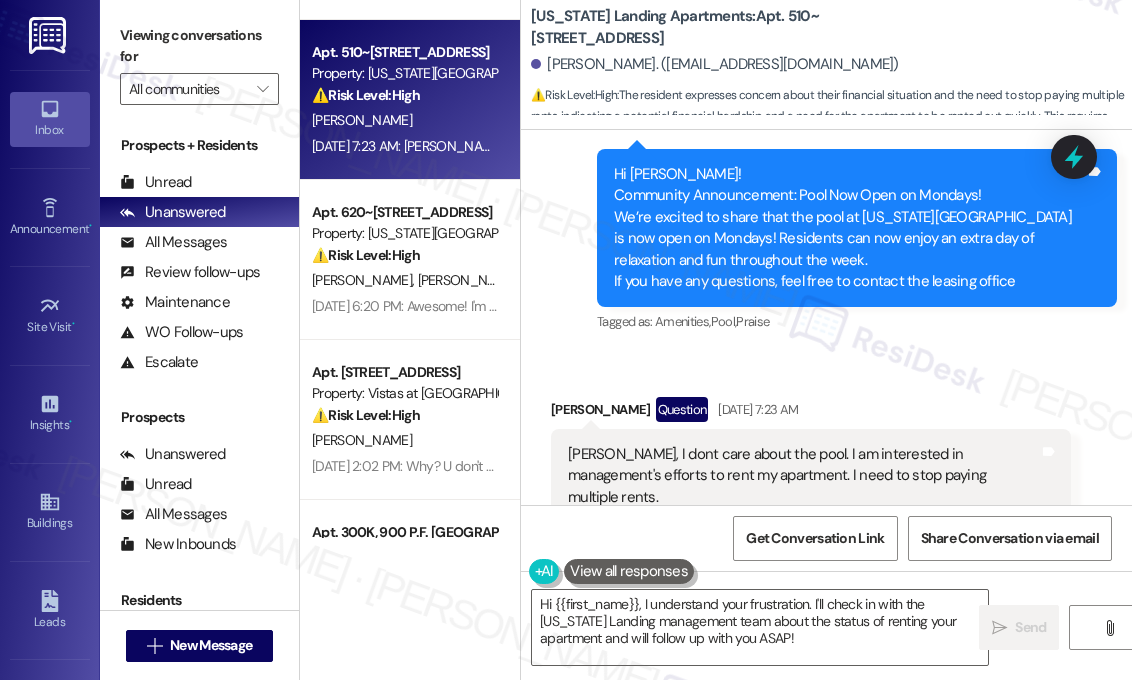 scroll, scrollTop: 2218, scrollLeft: 0, axis: vertical 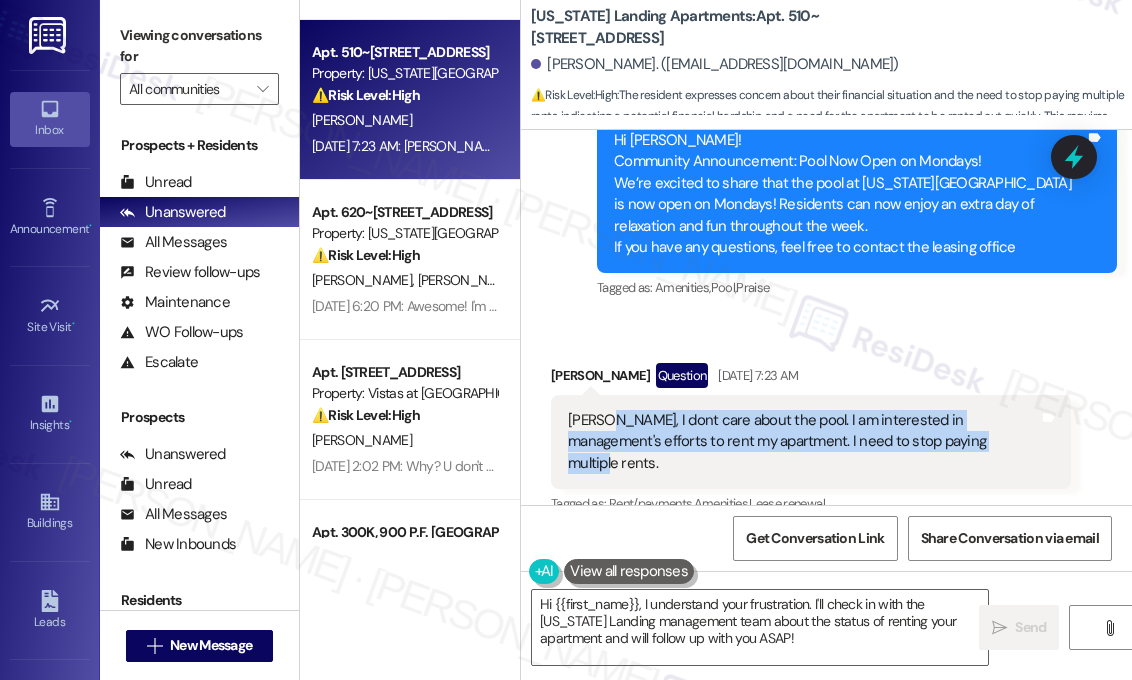 drag, startPoint x: 952, startPoint y: 403, endPoint x: 605, endPoint y: 382, distance: 347.63486 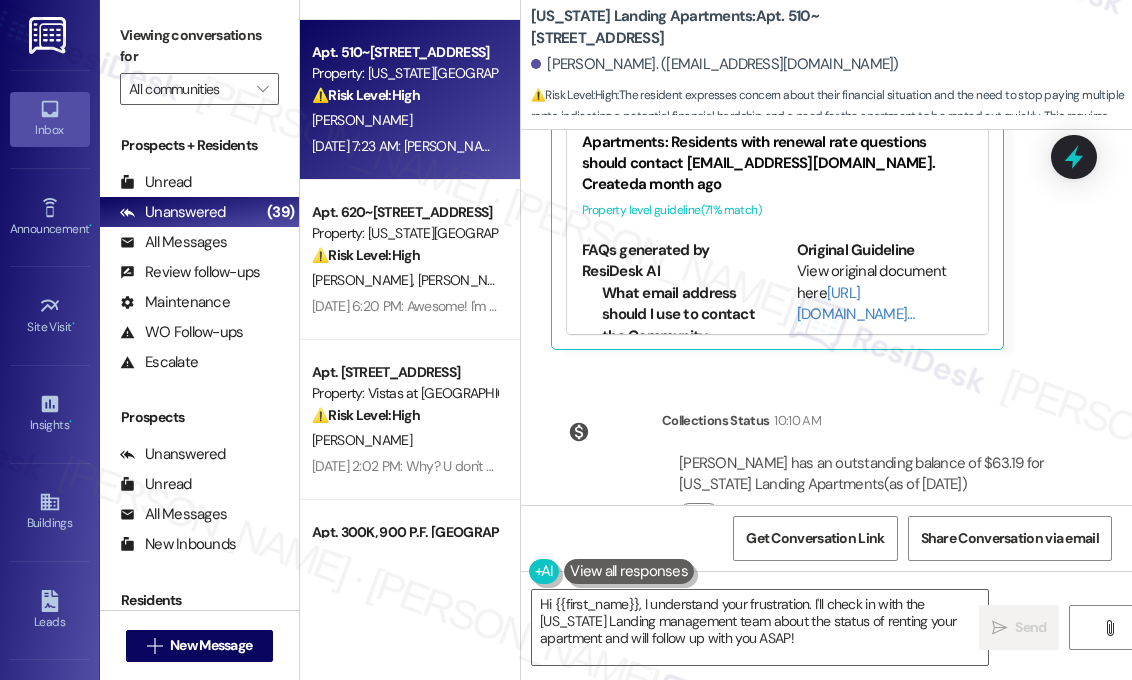 scroll, scrollTop: 2418, scrollLeft: 0, axis: vertical 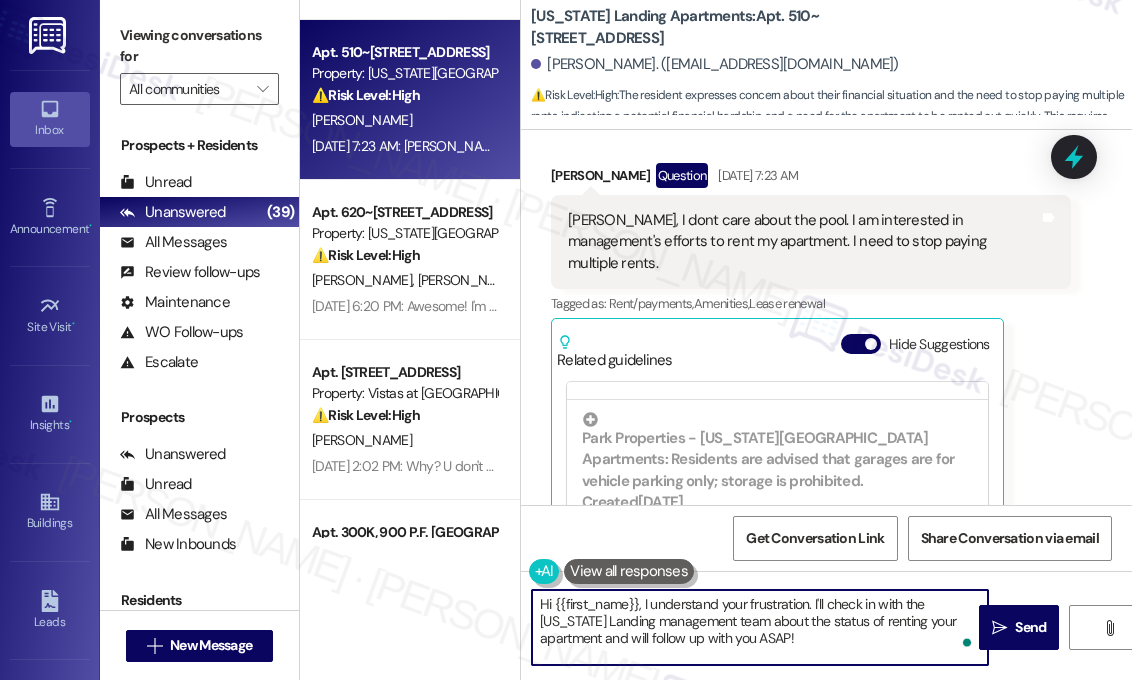 drag, startPoint x: 852, startPoint y: 648, endPoint x: 643, endPoint y: 600, distance: 214.44113 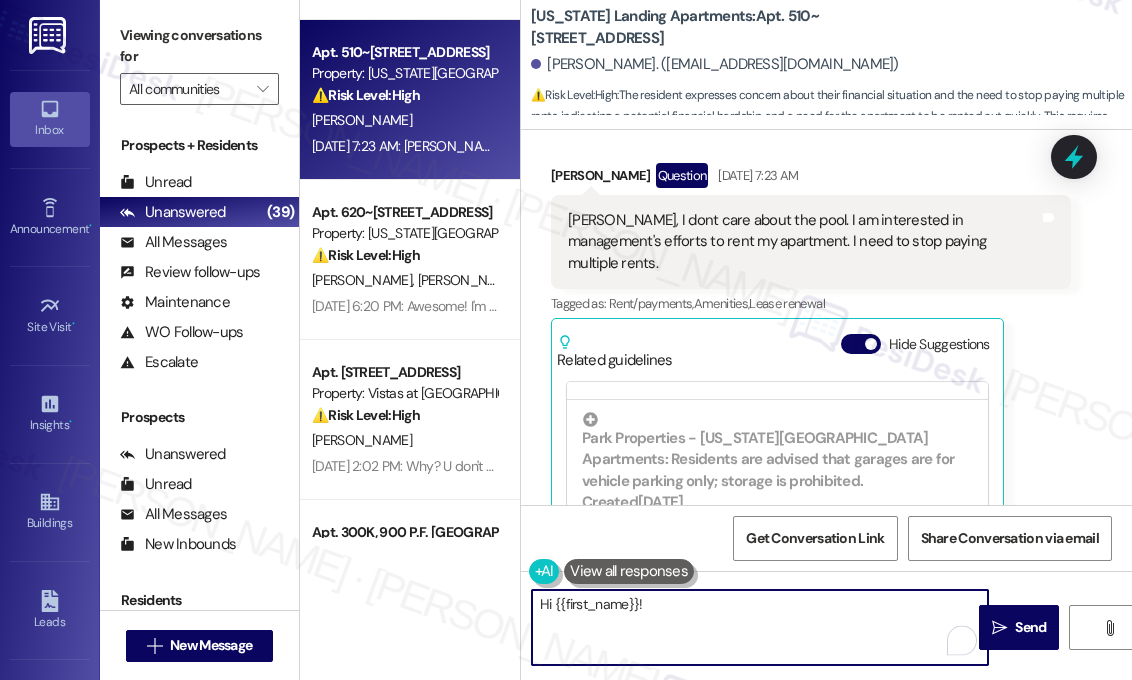 paste on "Thanks for reaching out—I understand you're focused on getting your apartment rented to avoid paying multiple rents. Just to clarify, have you already spoken with the site team about re-renting your unit? And do you know if they’ve started marketing it yet or shared any next steps with you? I’m happy to follow up once I have a bit more info." 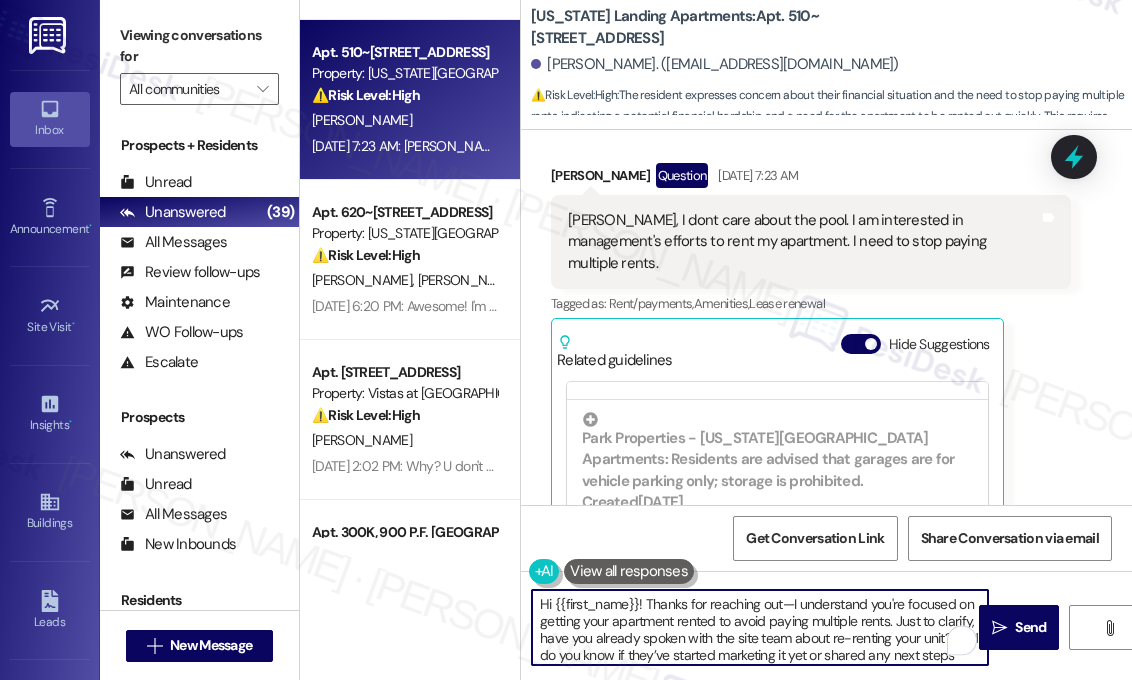 scroll, scrollTop: 16, scrollLeft: 0, axis: vertical 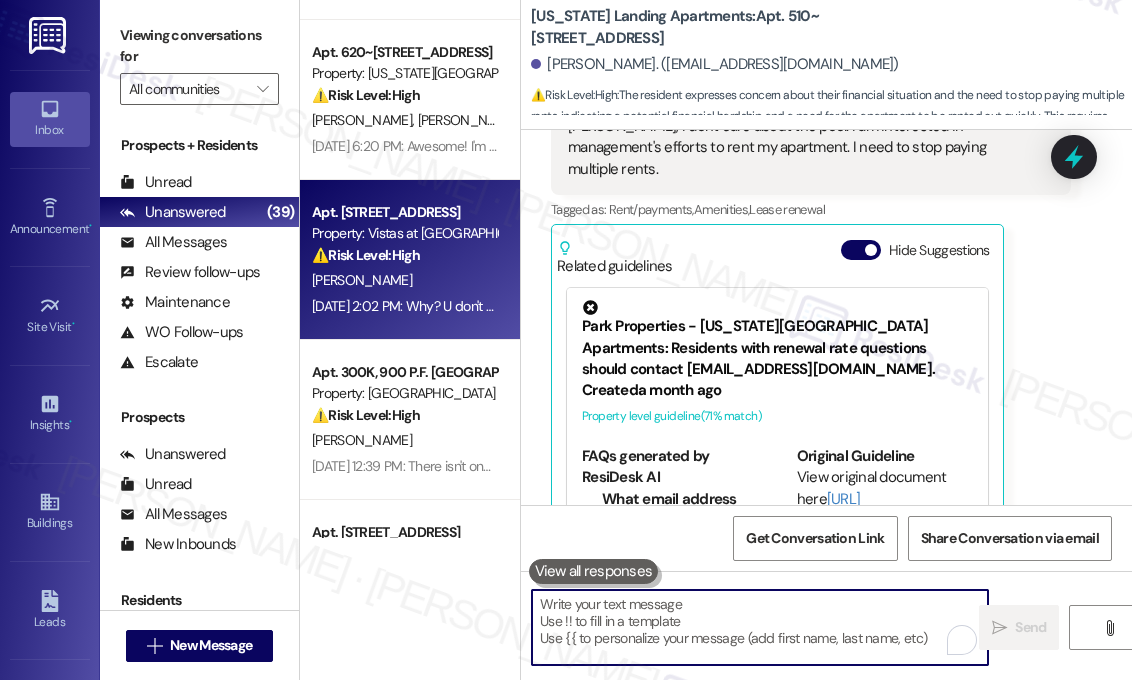 type 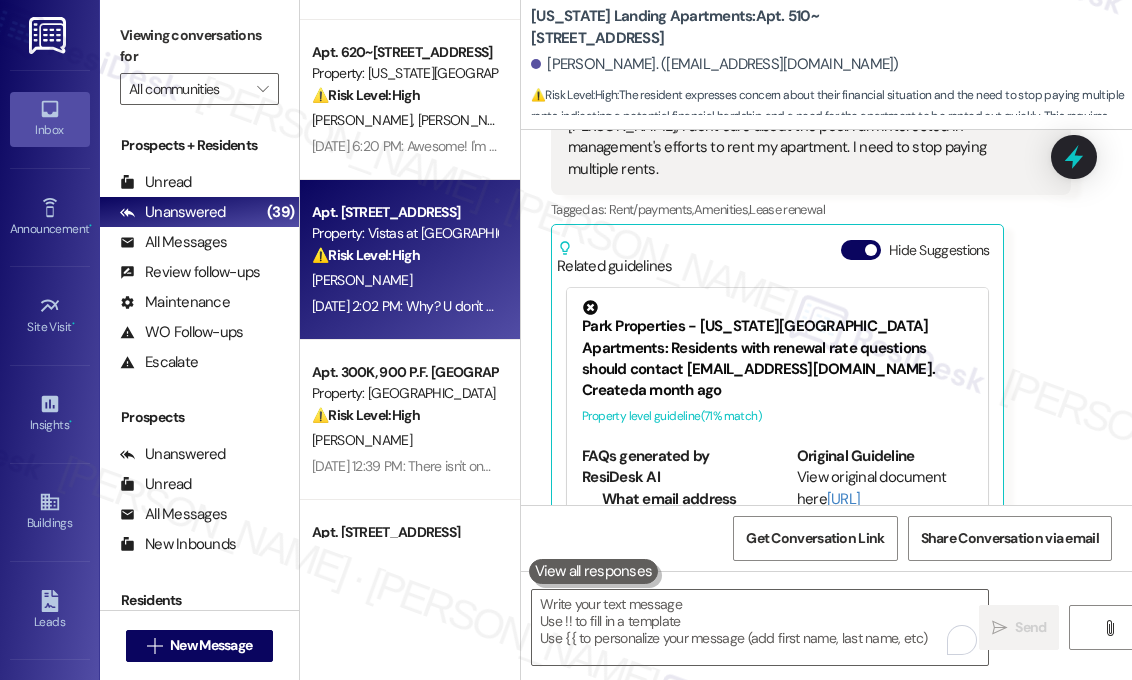 click on "⚠️  Risk Level:  High The resident expresses dissatisfaction with the lack of response to previous concerns and threatens to seek outside help. This indicates a potential escalation of an unresolved issue and risk of legal action or negative reviews." at bounding box center (404, 255) 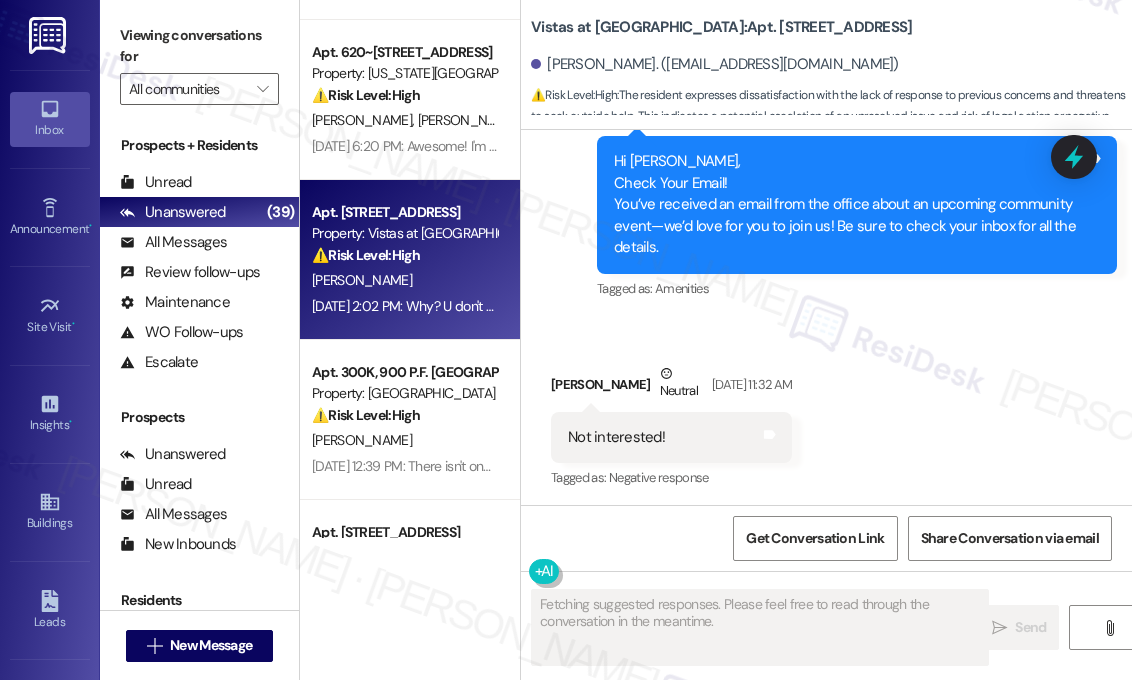 scroll, scrollTop: 11512, scrollLeft: 0, axis: vertical 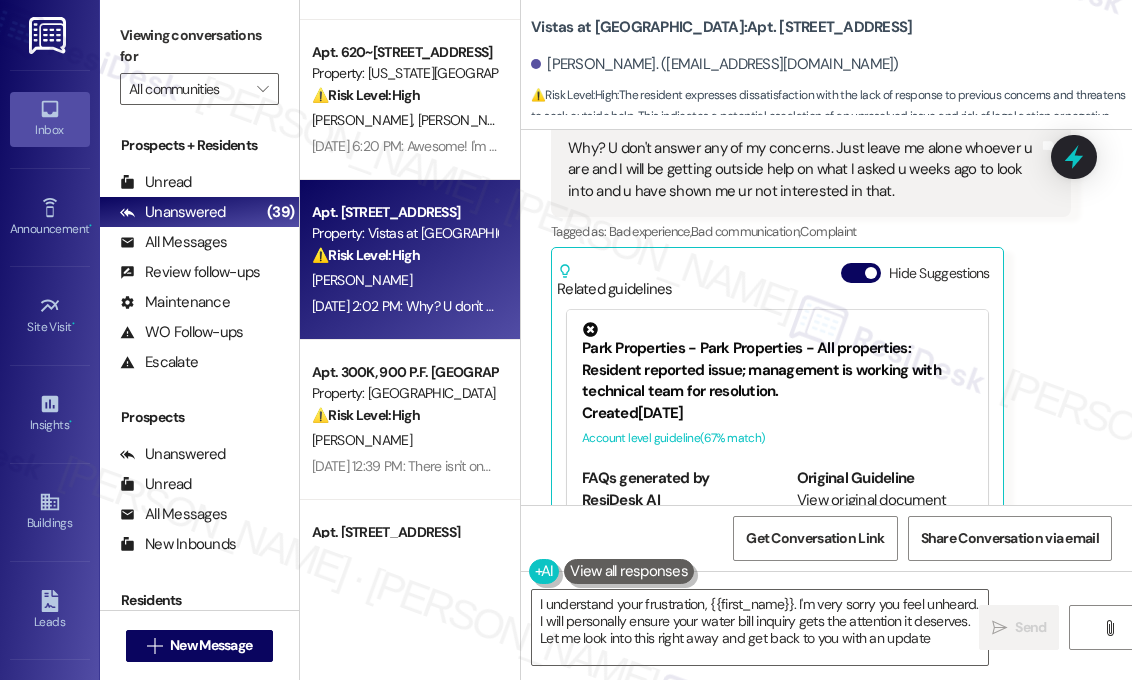 type on "I understand your frustration, {{first_name}}. I'm very sorry you feel unheard. I will personally ensure your water bill inquiry gets the attention it deserves. Let me look into this right away and get back to you with an update." 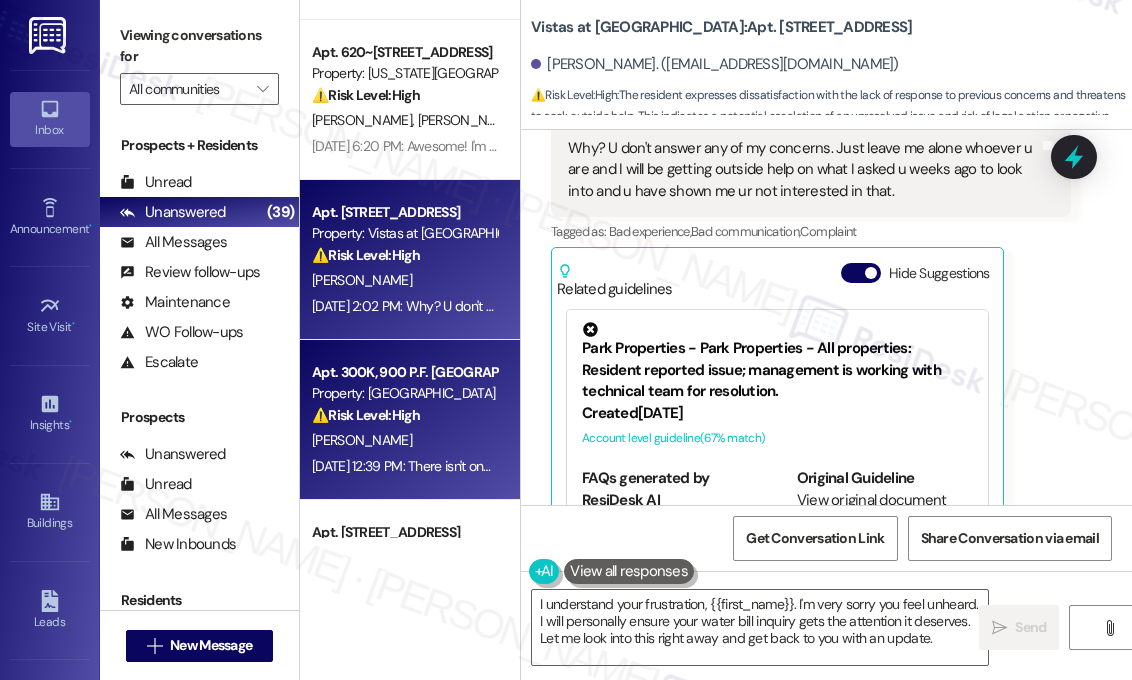 click on "Property: [GEOGRAPHIC_DATA]" at bounding box center (404, 393) 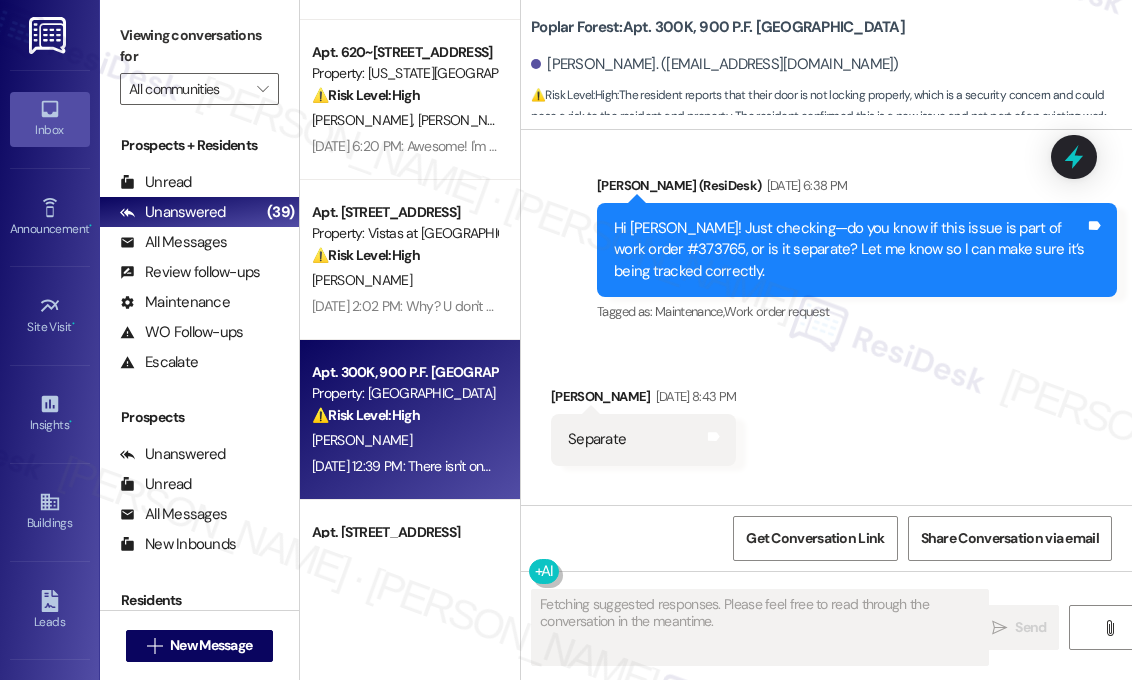 scroll, scrollTop: 1920, scrollLeft: 0, axis: vertical 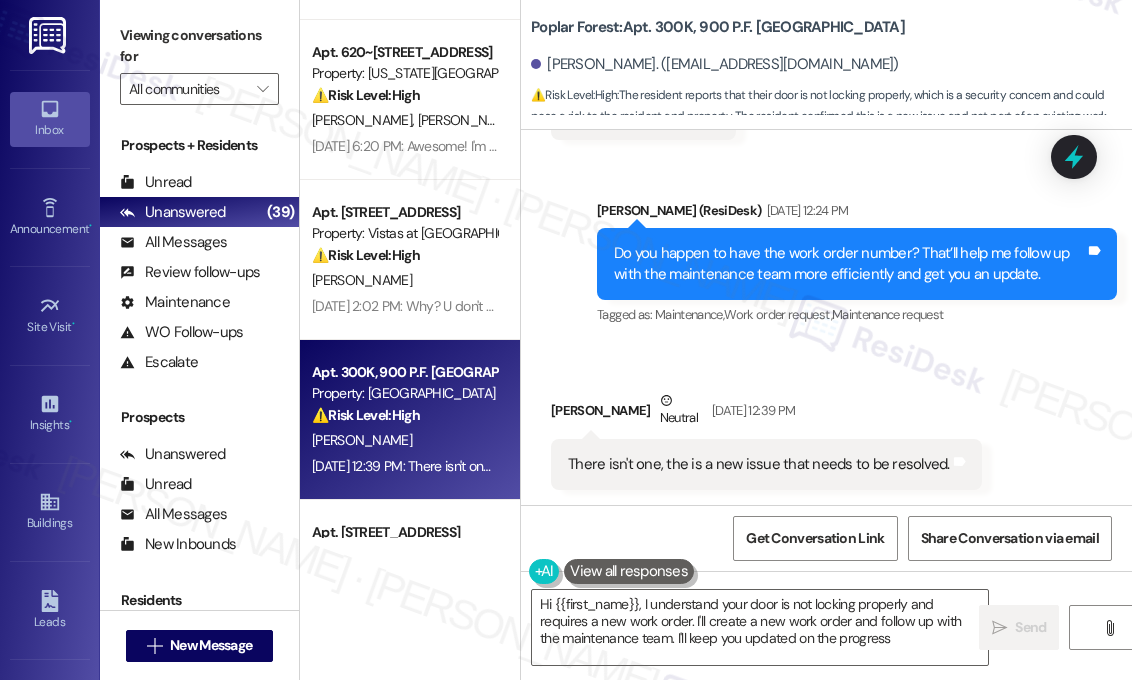 type on "Hi {{first_name}}, I understand your door is not locking properly and requires a new work order. I'll create a new work order and follow up with the maintenance team. I'll keep you updated on the progress." 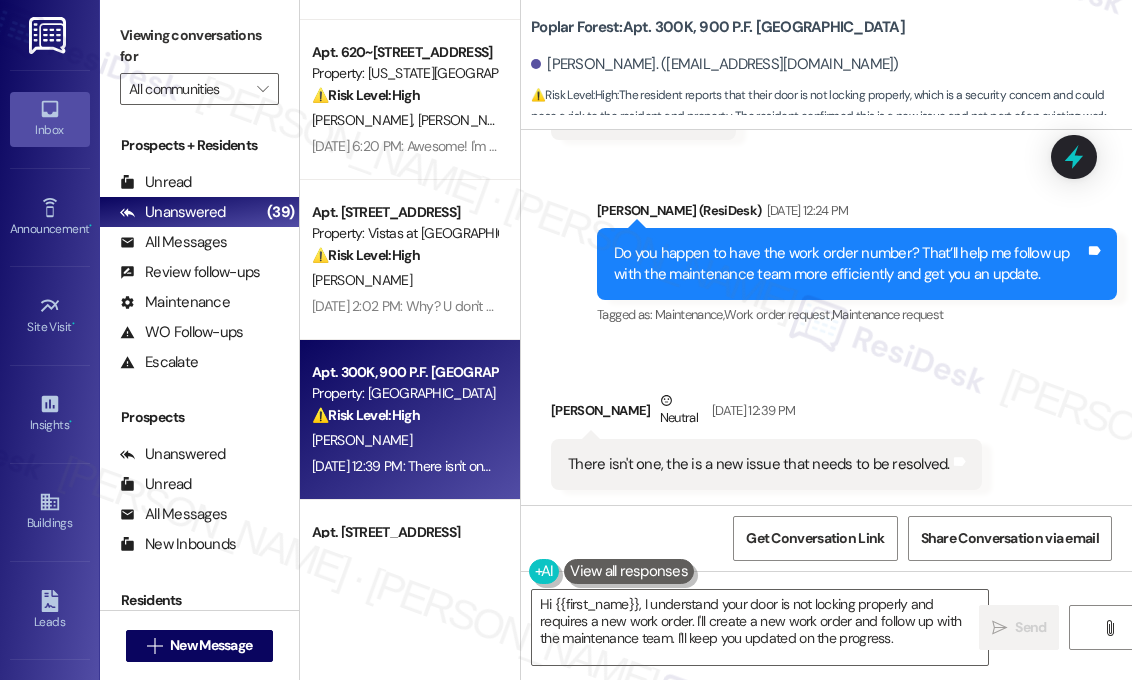 click on "Sent via SMS [PERSON_NAME]   (ResiDesk) [DATE] 12:24 PM Do you happen to have the work order number? That’ll help me follow up with the maintenance team more efficiently and get you an update. Tags and notes Tagged as:   Maintenance ,  Click to highlight conversations about Maintenance Work order request ,  Click to highlight conversations about Work order request Maintenance request Click to highlight conversations about Maintenance request" at bounding box center (826, 250) 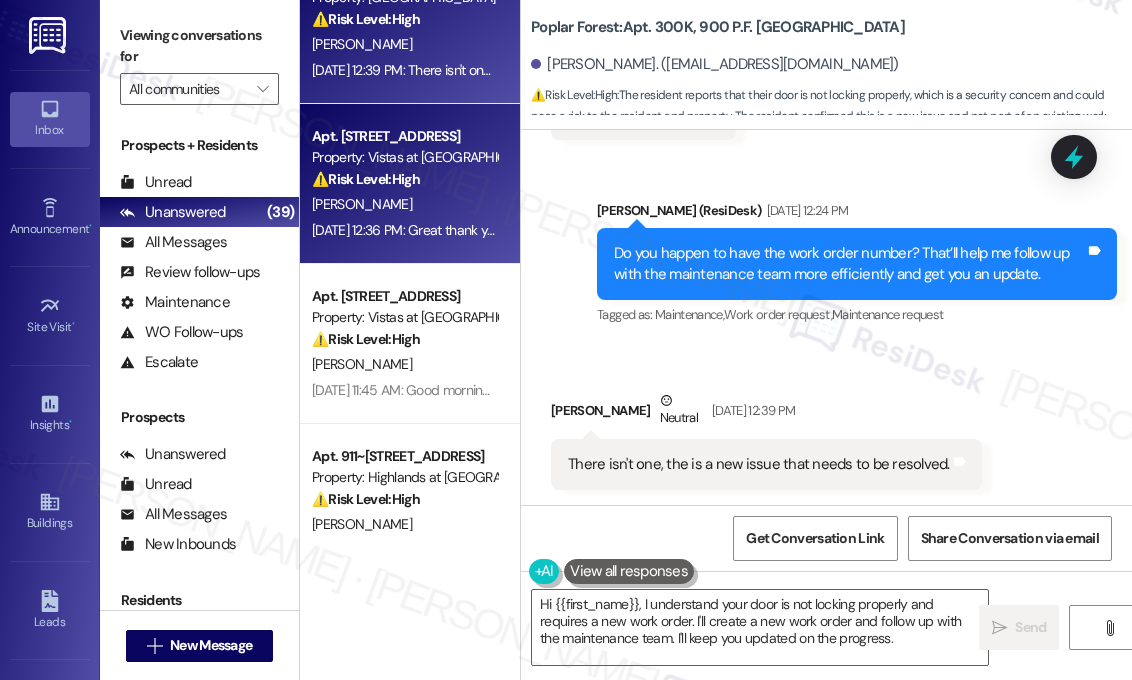 scroll, scrollTop: 700, scrollLeft: 0, axis: vertical 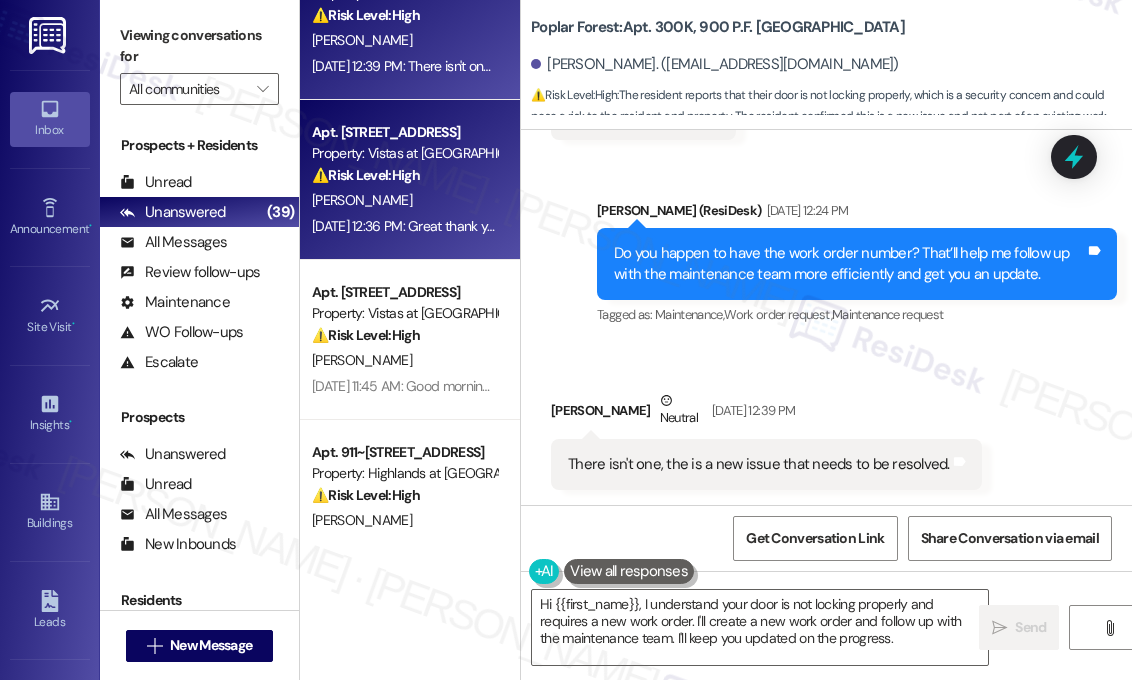 click on "[PERSON_NAME]" at bounding box center (404, 200) 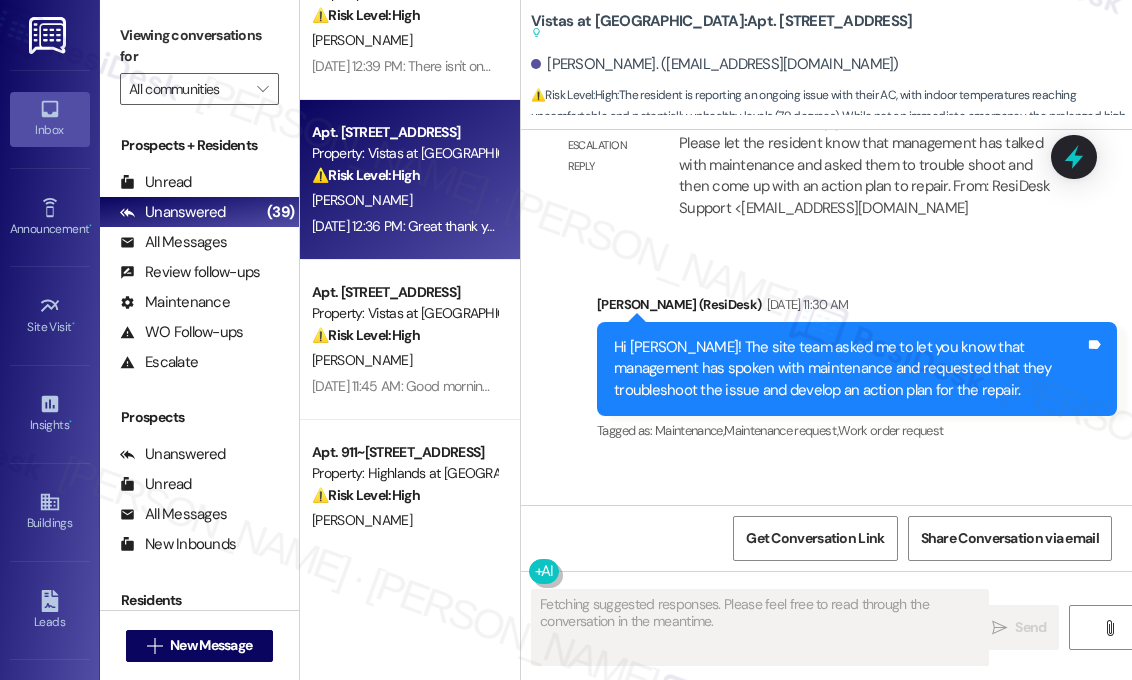 scroll, scrollTop: 7864, scrollLeft: 0, axis: vertical 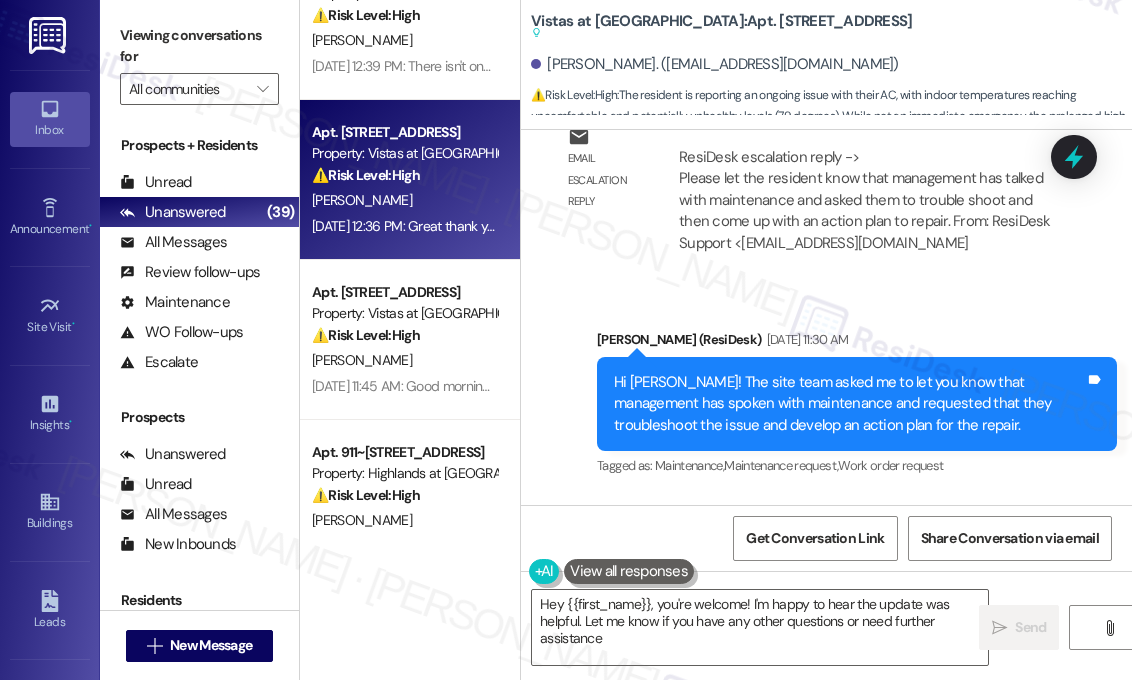 type on "Hey {{first_name}}, you're welcome! I'm happy to hear the update was helpful. Let me know if you have any other questions or need further assistance!" 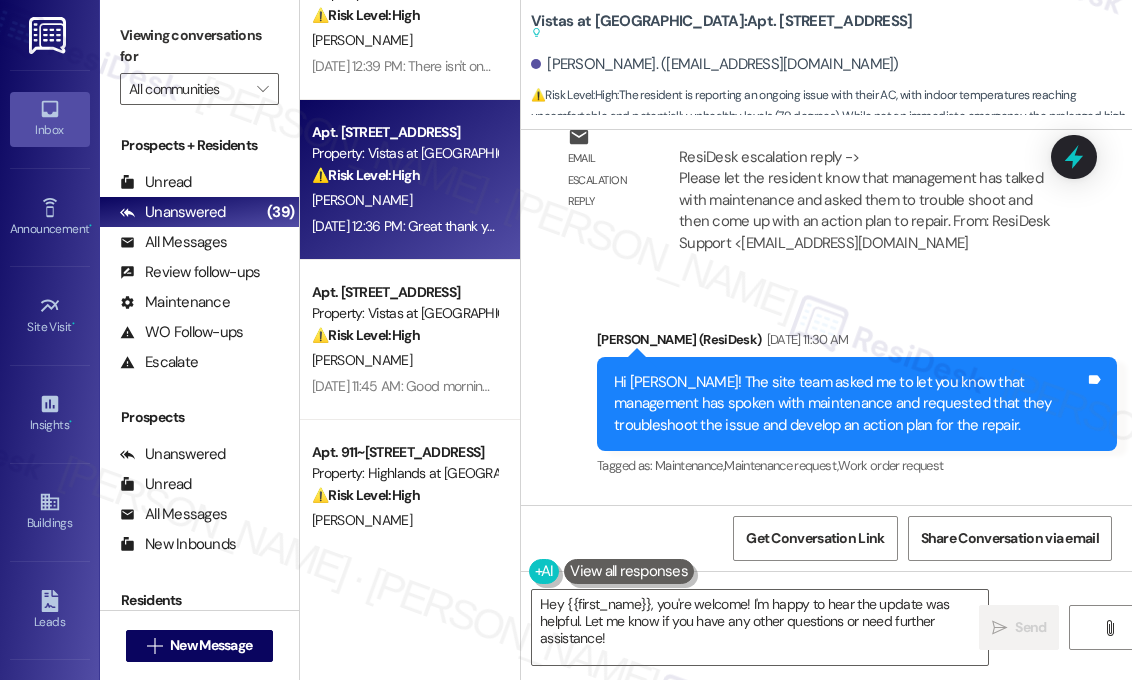 drag, startPoint x: 1012, startPoint y: 0, endPoint x: 591, endPoint y: 316, distance: 526.4 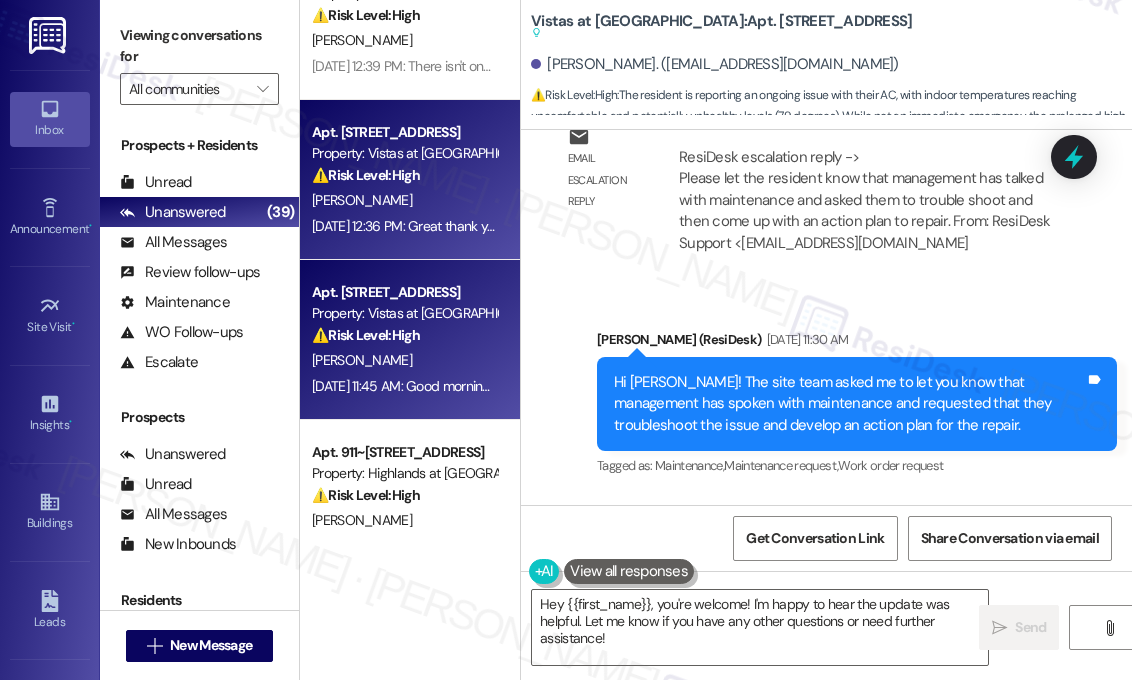 click on "Property: Vistas at [GEOGRAPHIC_DATA]" at bounding box center (404, 313) 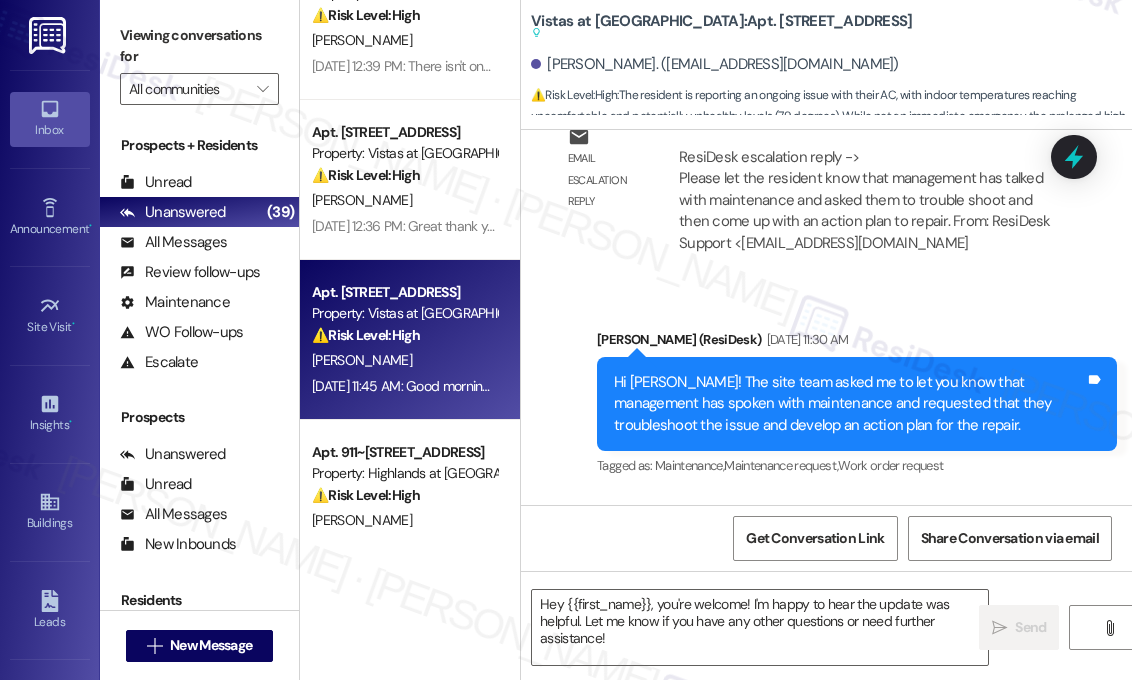 type on "Fetching suggested responses. Please feel free to read through the conversation in the meantime." 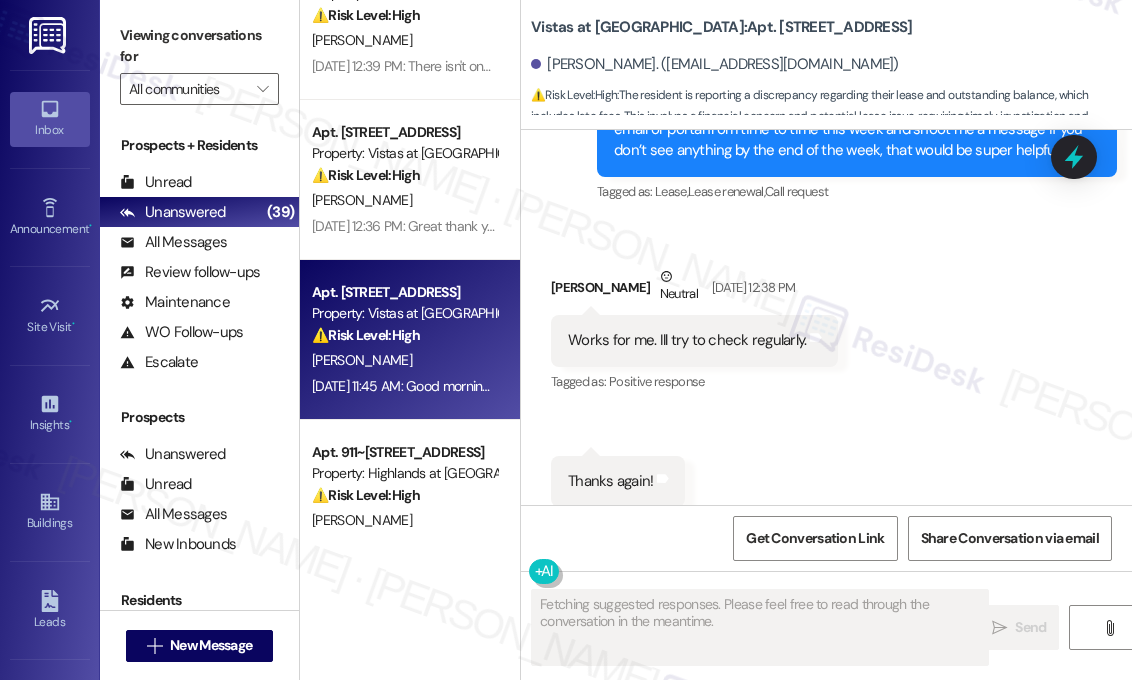 scroll, scrollTop: 11423, scrollLeft: 0, axis: vertical 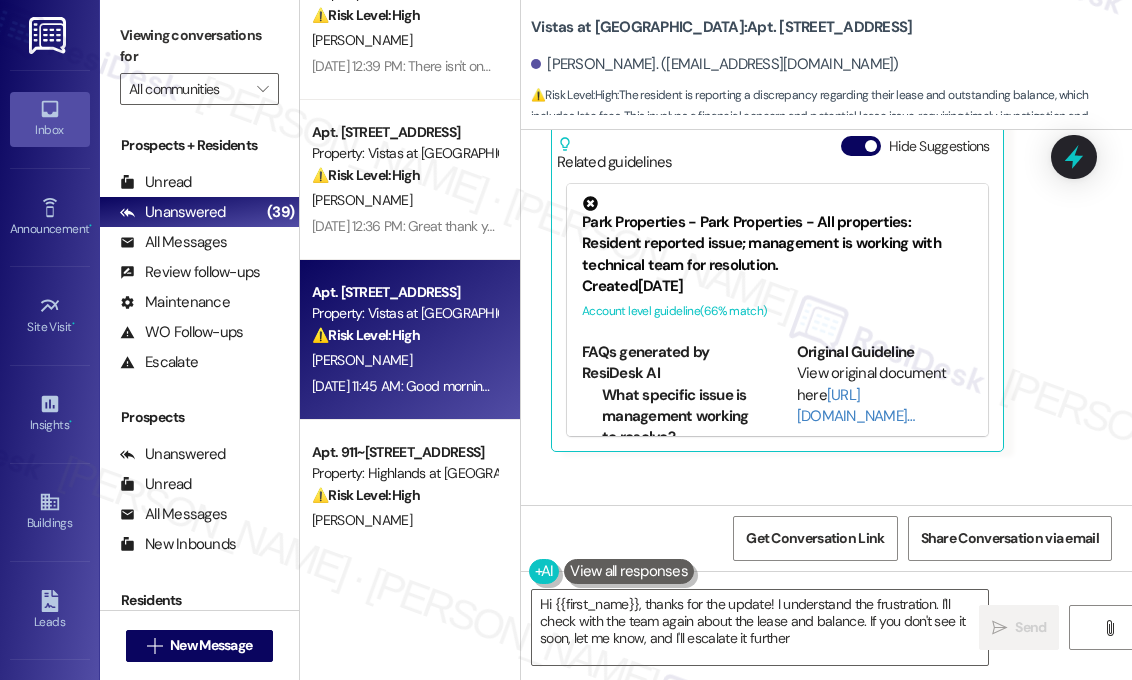 type on "Hi {{first_name}}, thanks for the update! I understand the frustration. I'll check with the team again about the lease and balance. If you don't see it soon, let me know, and I'll escalate it further!" 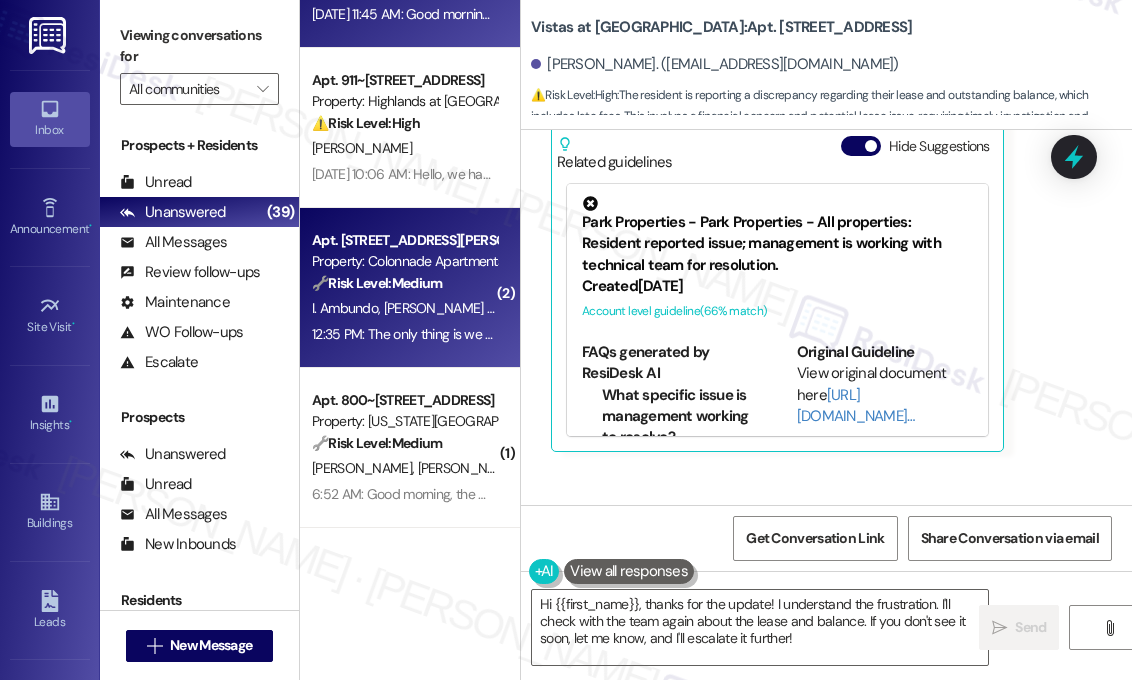 scroll, scrollTop: 1100, scrollLeft: 0, axis: vertical 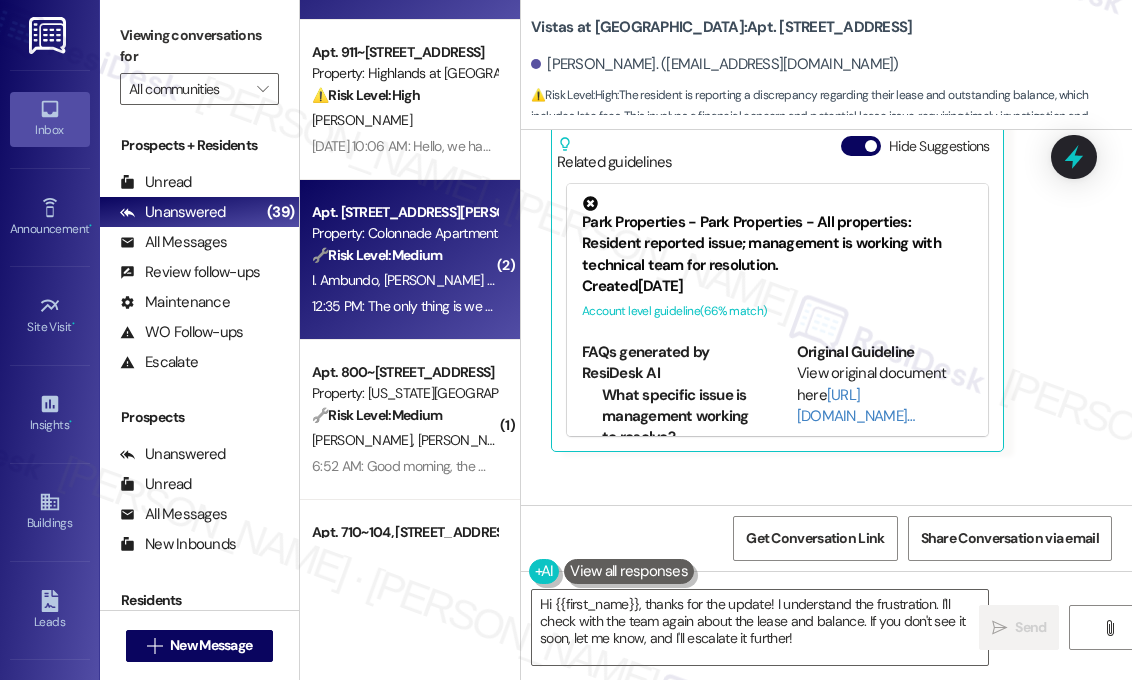 click on "12:35 PM: The only thing is we requested for battery for smoke detector and kitchen bulb to be replaced but we have not received any message.  12:35 PM: The only thing is we requested for battery for smoke detector and kitchen bulb to be replaced but we have not received any message." at bounding box center (731, 306) 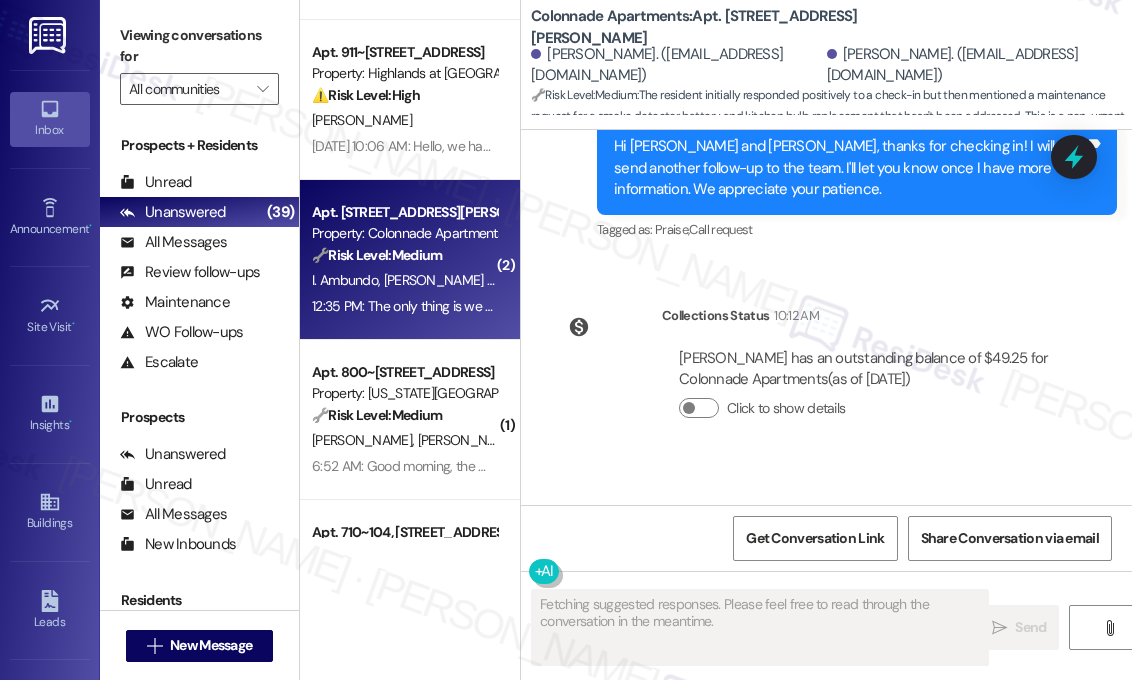 scroll, scrollTop: 2919, scrollLeft: 0, axis: vertical 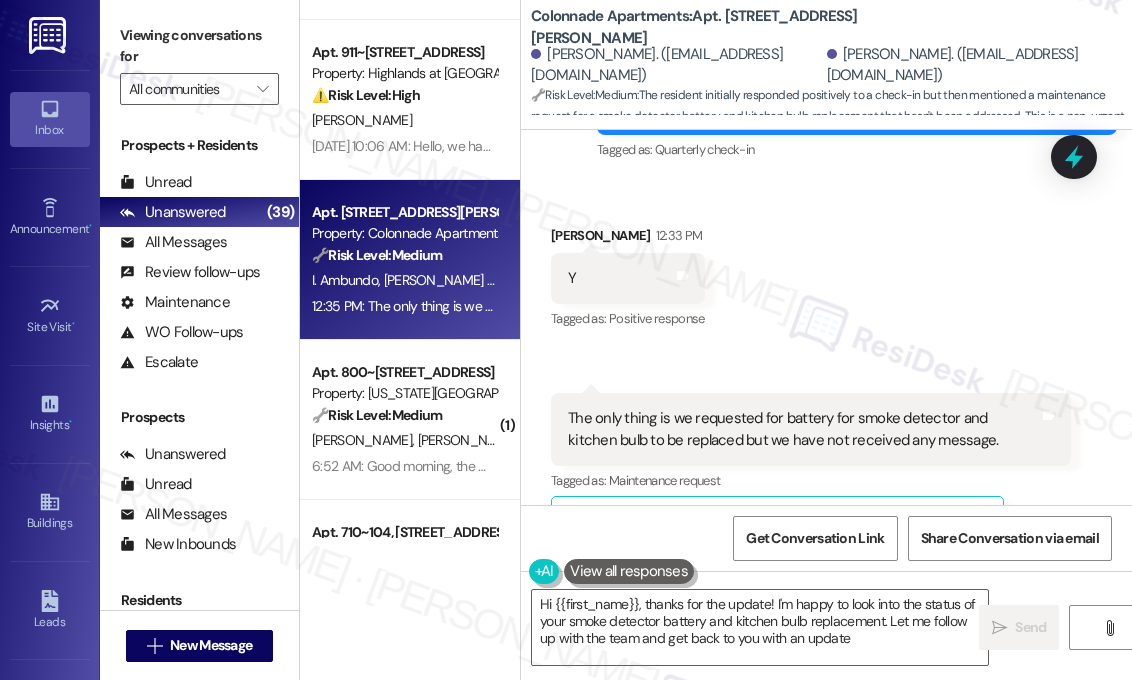 type on "Hi {{first_name}}, thanks for the update! I'm happy to look into the status of your smoke detector battery and kitchen bulb replacement. Let me follow up with the team and get back to you with an update!" 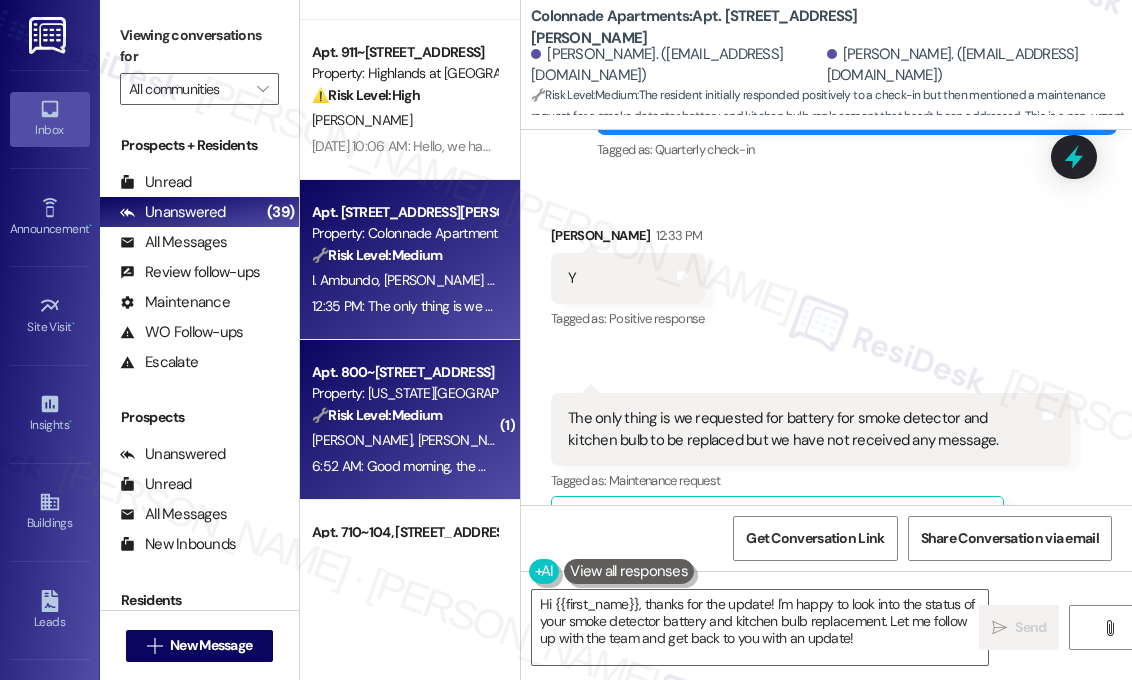 click on "Property: [US_STATE][GEOGRAPHIC_DATA]  Apartments" at bounding box center (404, 393) 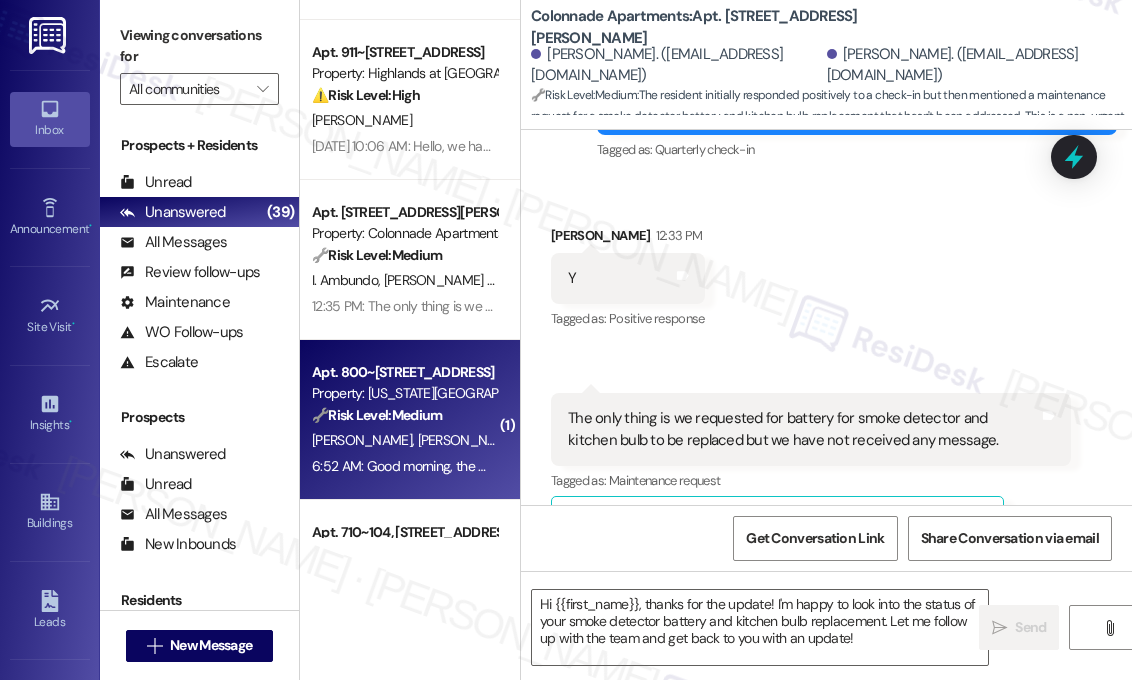 type on "Fetching suggested responses. Please feel free to read through the conversation in the meantime." 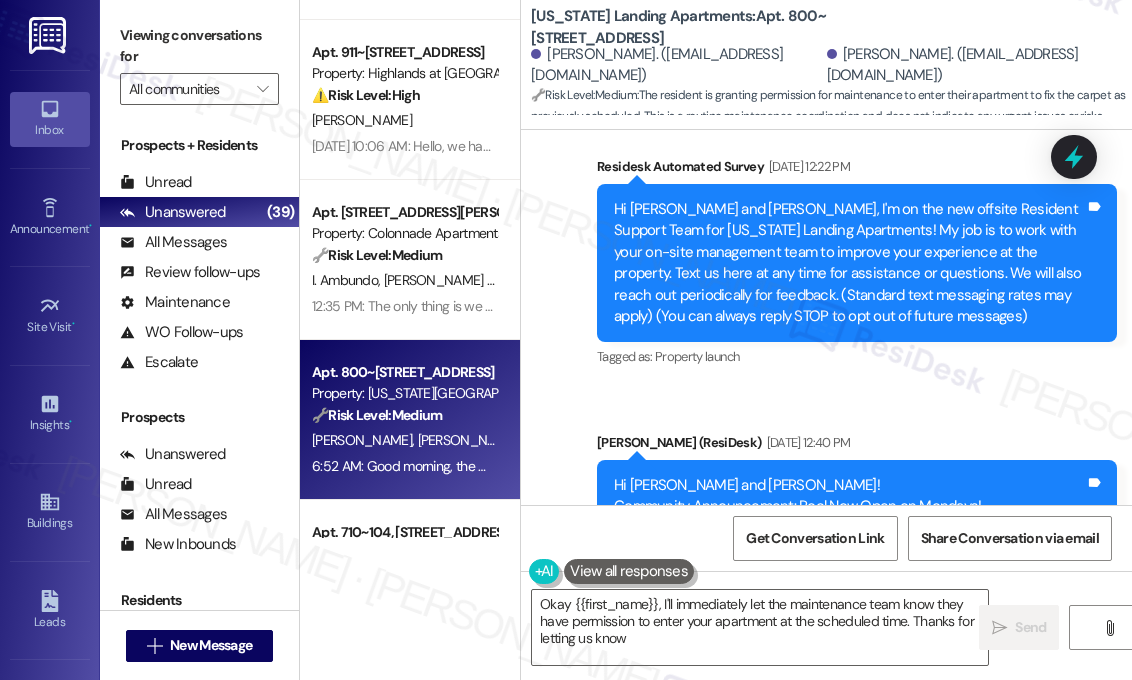 type on "Okay {{first_name}}, I'll immediately let the maintenance team know they have permission to enter your apartment at the scheduled time. Thanks for letting us know!" 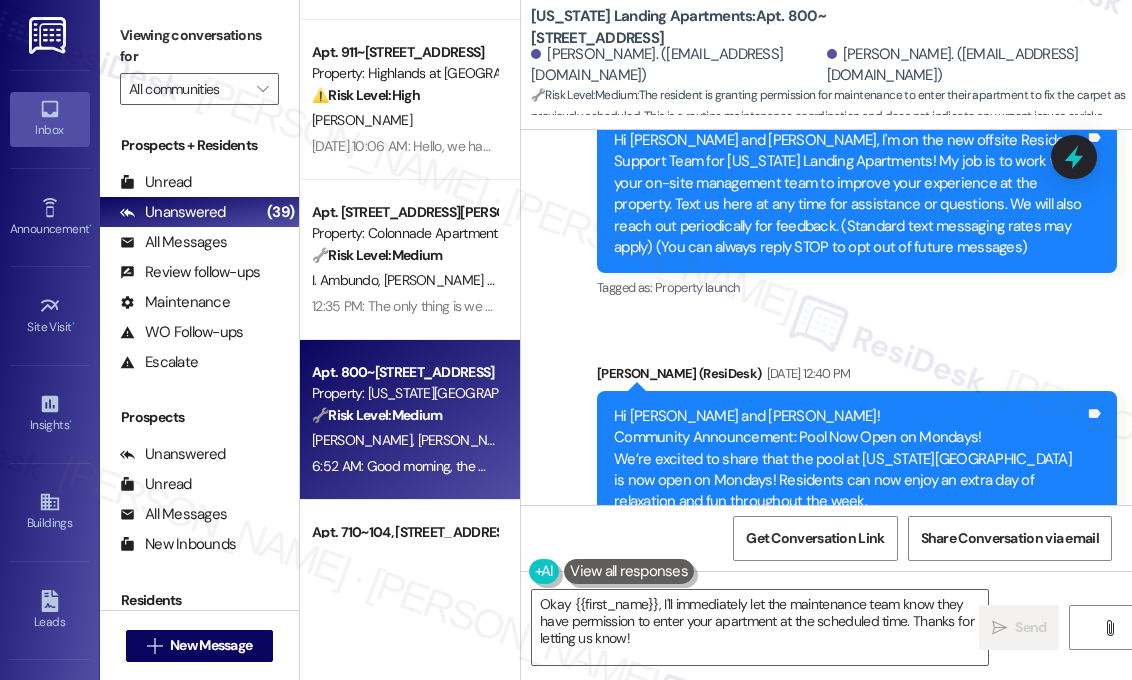 scroll, scrollTop: 253, scrollLeft: 0, axis: vertical 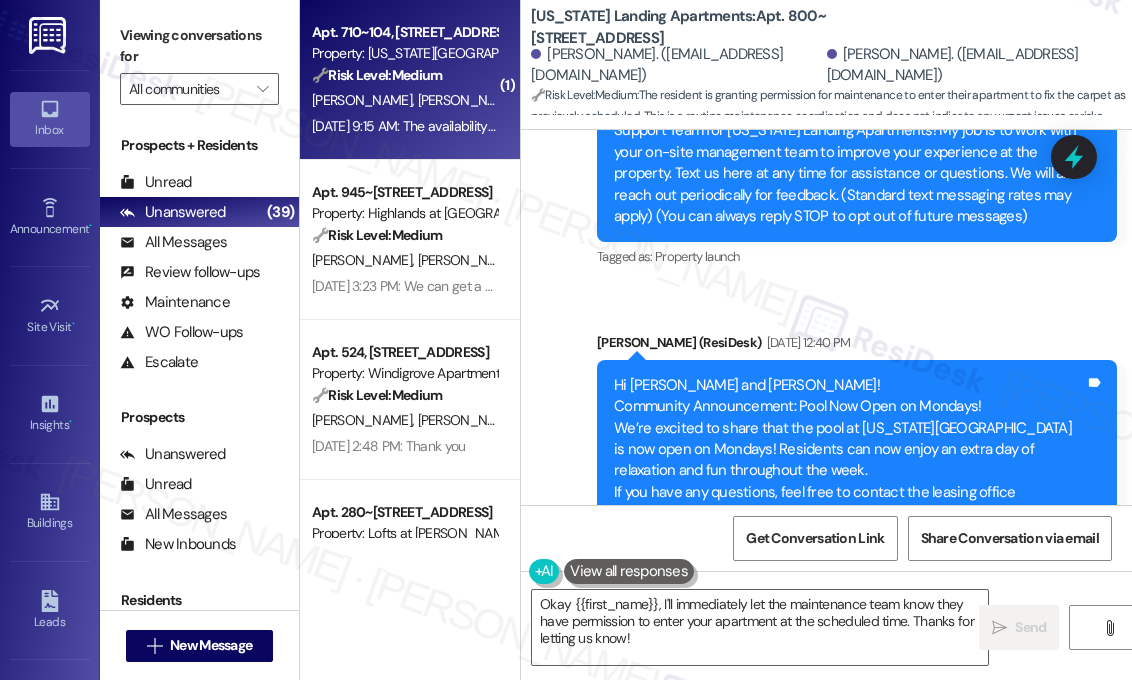 click on "[PERSON_NAME]" at bounding box center (468, 100) 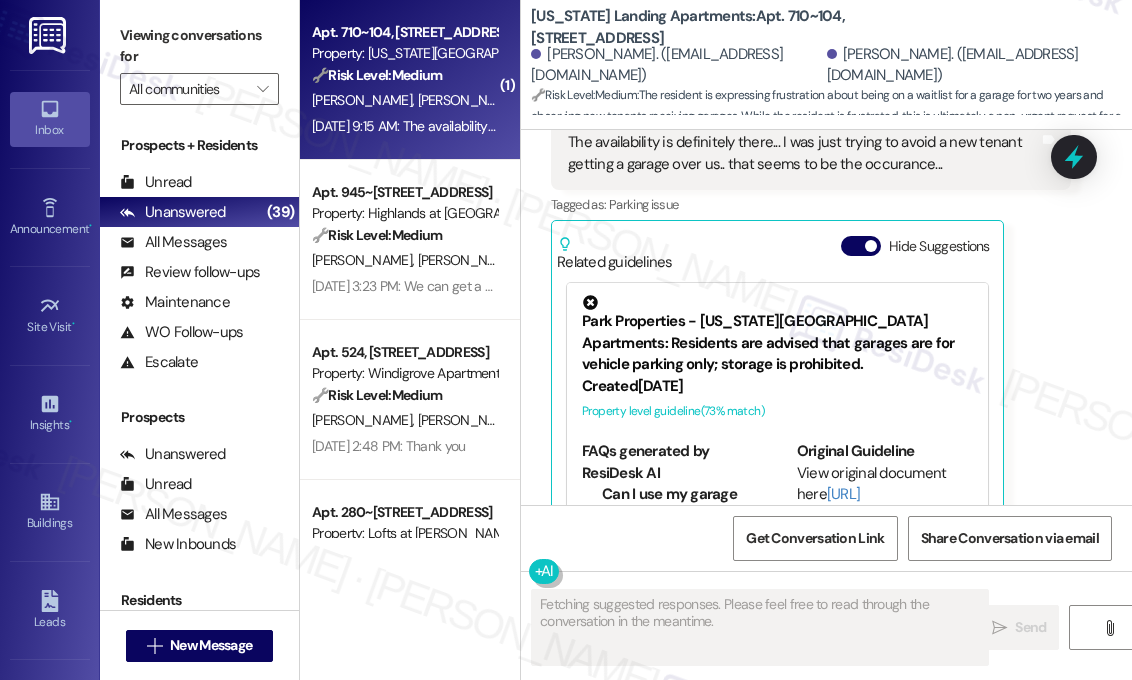 scroll, scrollTop: 3836, scrollLeft: 0, axis: vertical 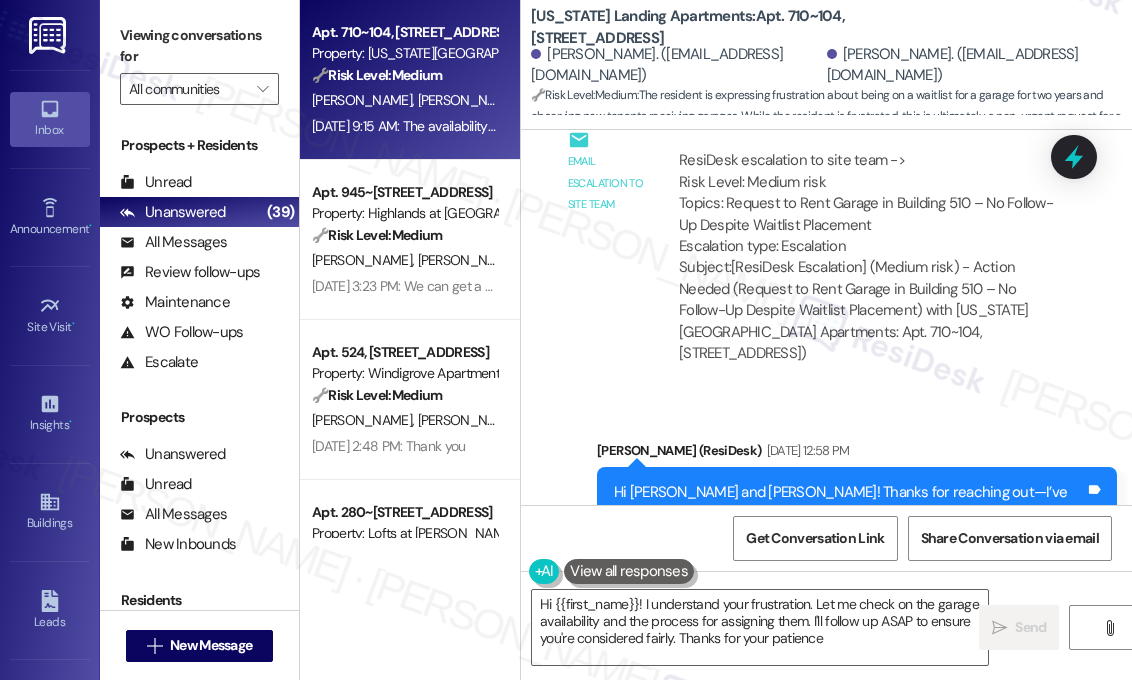 type on "Hi {{first_name}}! I understand your frustration. Let me check on the garage availability and the process for assigning them. I'll follow up ASAP to ensure you're considered fairly. Thanks for your patience!" 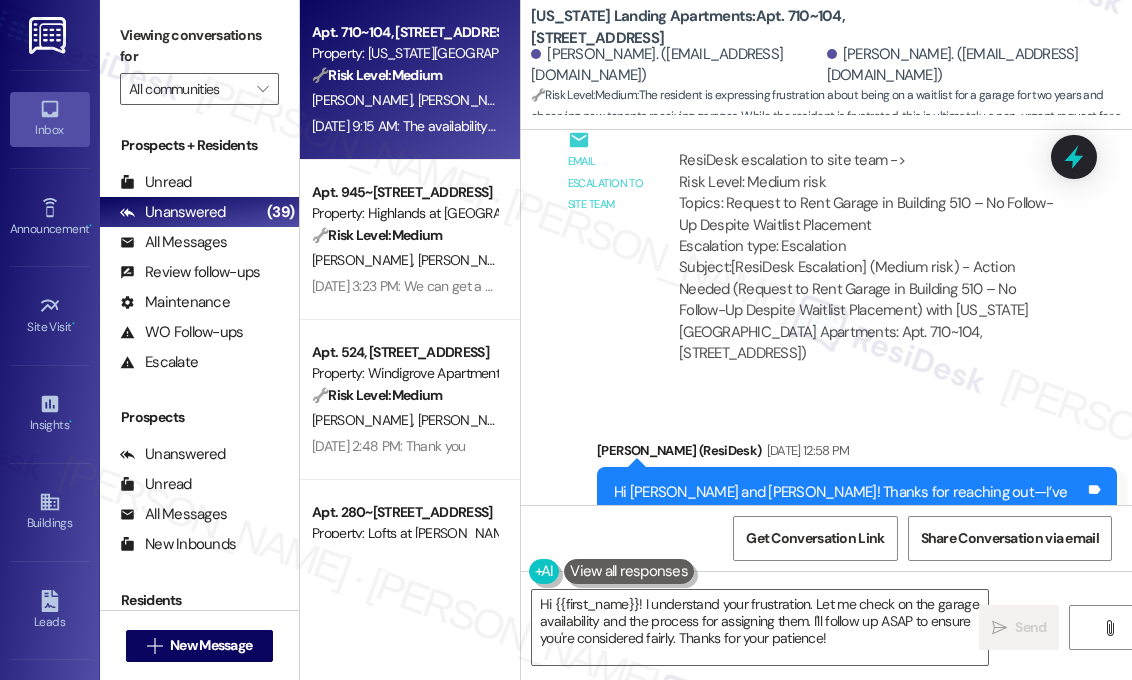 scroll, scrollTop: 3336, scrollLeft: 0, axis: vertical 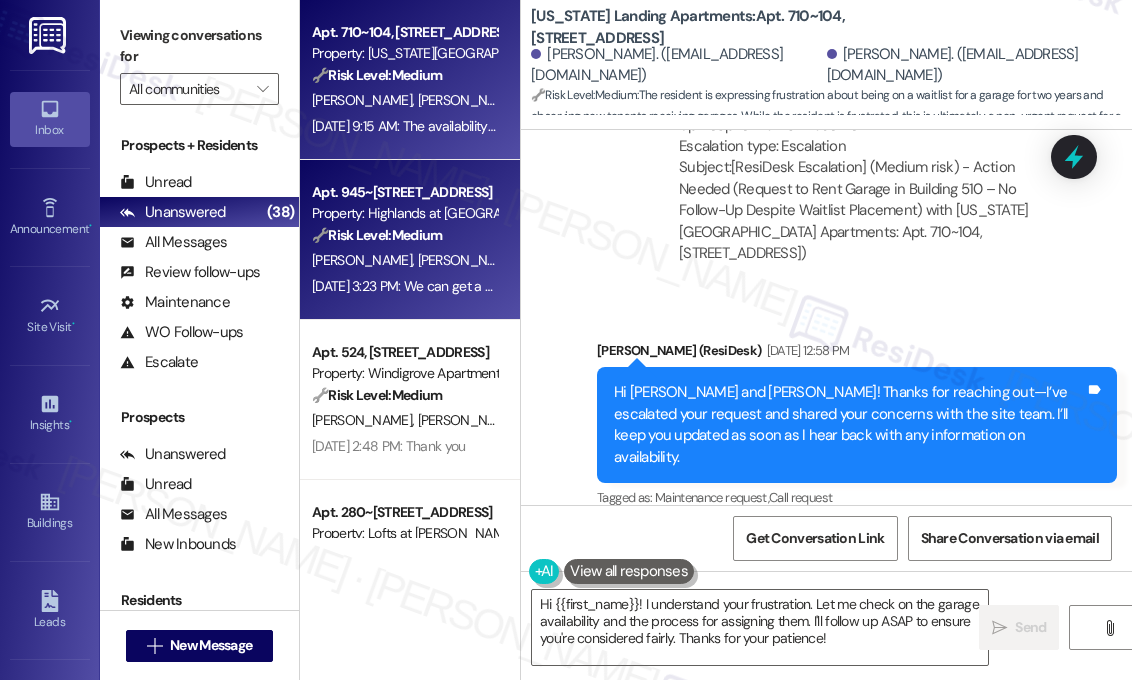 click on "[PERSON_NAME] [PERSON_NAME]" at bounding box center [404, 260] 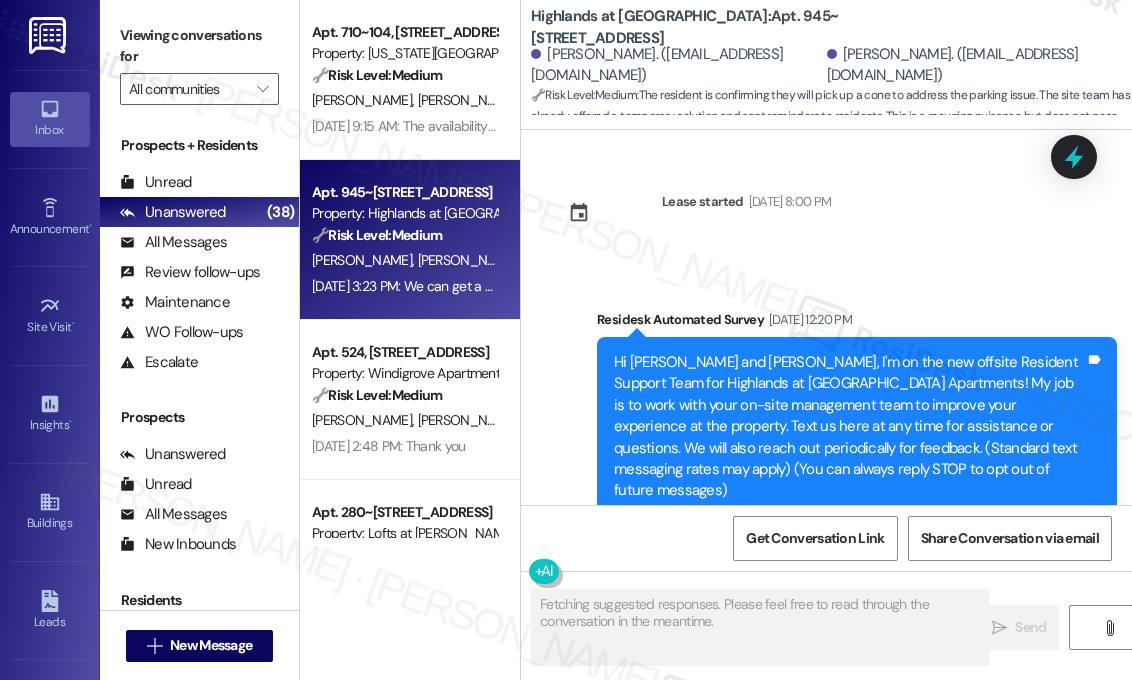 scroll, scrollTop: 51803, scrollLeft: 0, axis: vertical 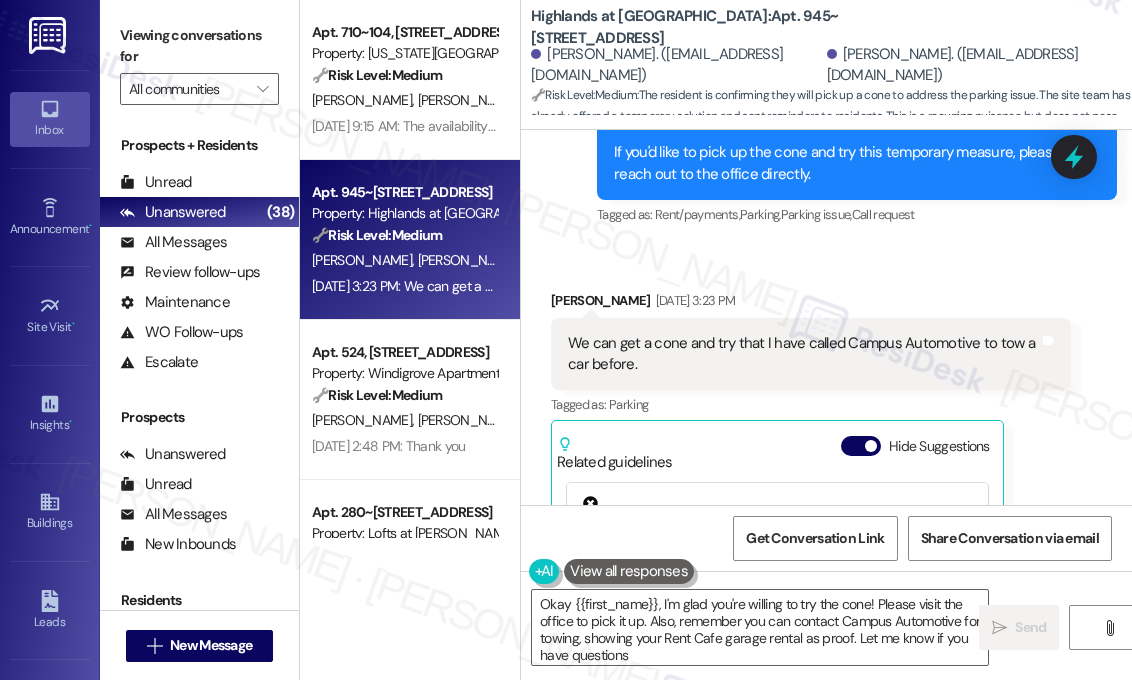 type on "Okay {{first_name}}, I'm glad you're willing to try the cone! Please visit the office to pick it up. Also, remember you can contact Campus Automotive for towing, showing your Rent Cafe garage rental as proof. Let me know if you have questions!" 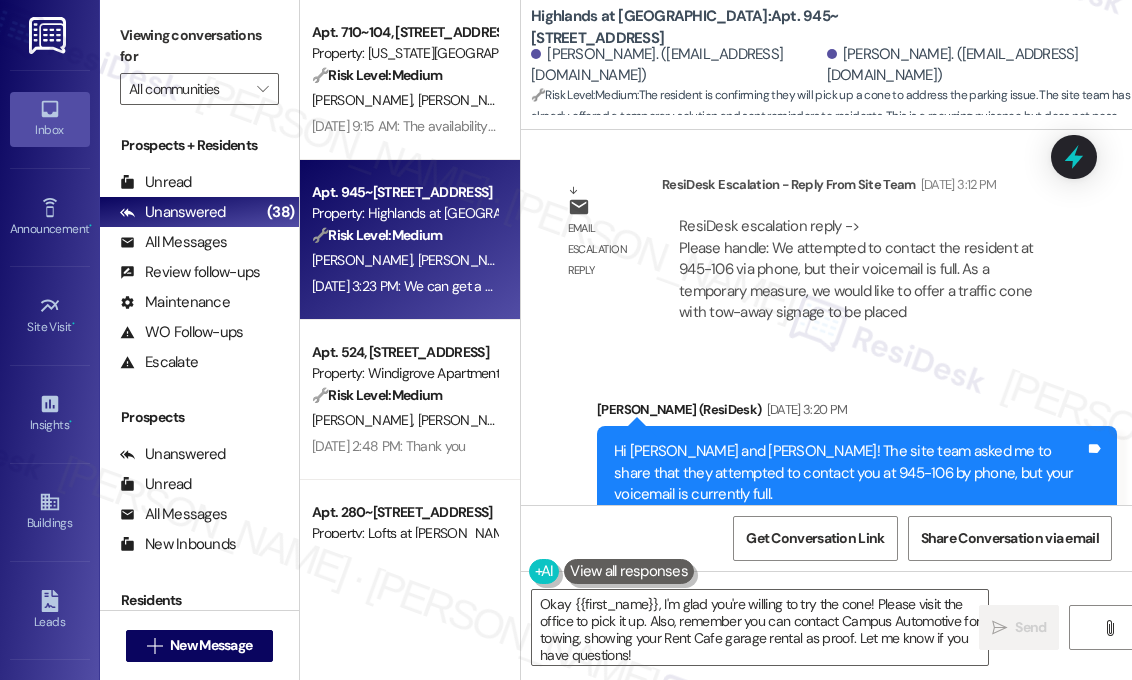 scroll, scrollTop: 51004, scrollLeft: 0, axis: vertical 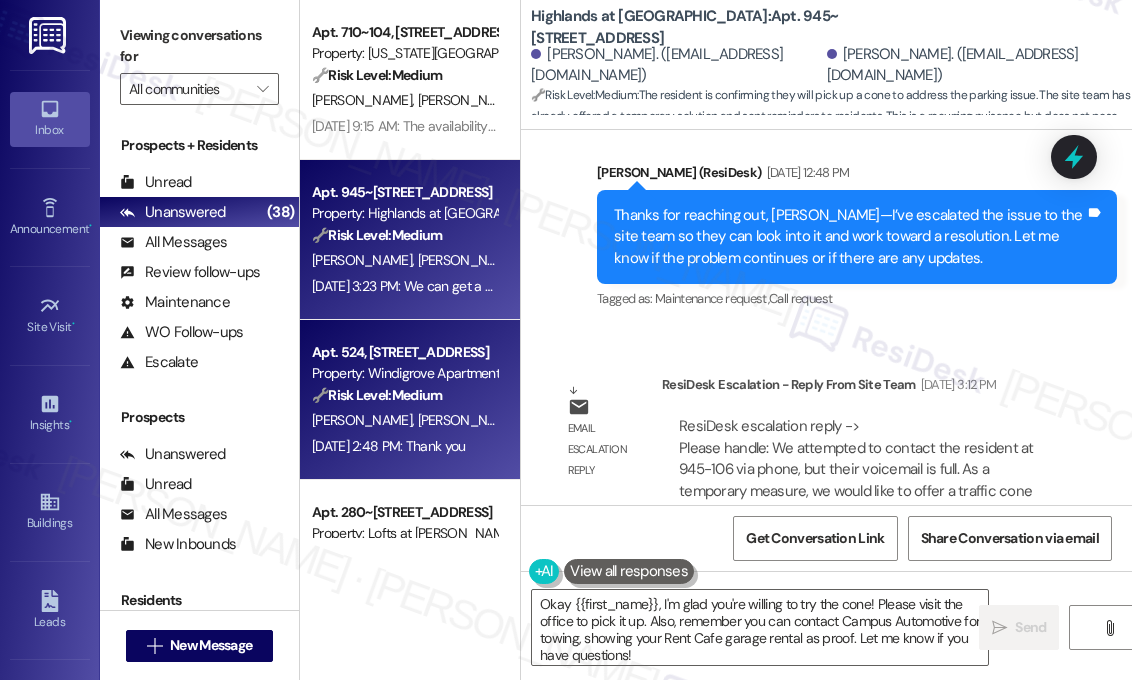 click on "Apt. 524, [STREET_ADDRESS]" at bounding box center (404, 352) 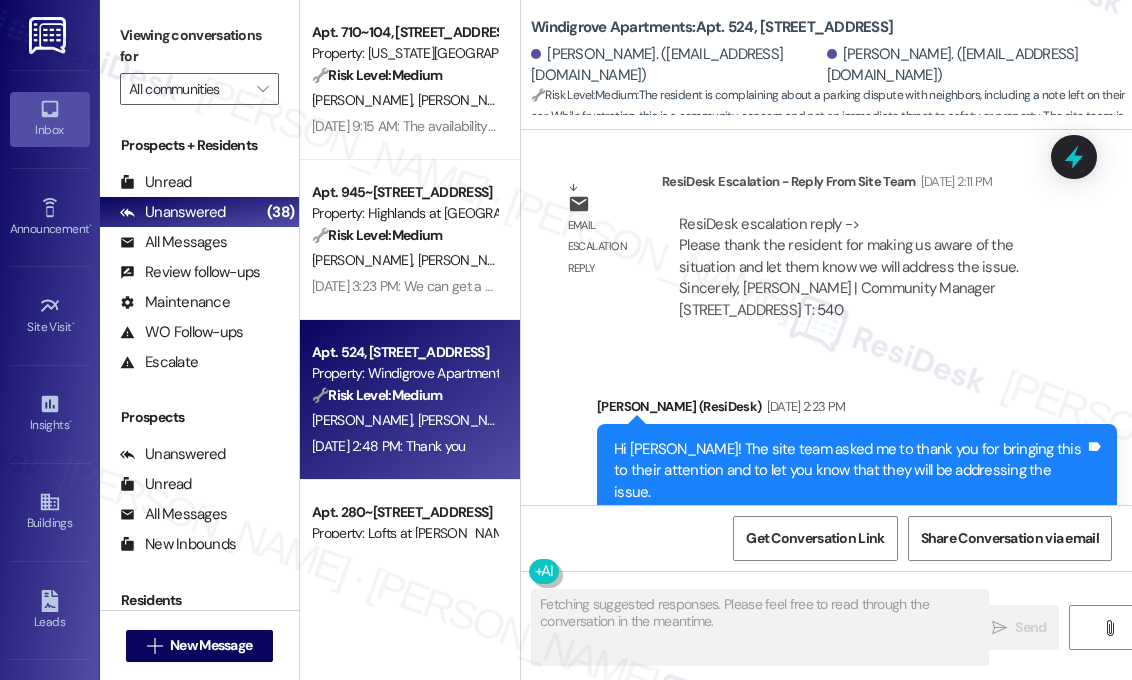 scroll, scrollTop: 3448, scrollLeft: 0, axis: vertical 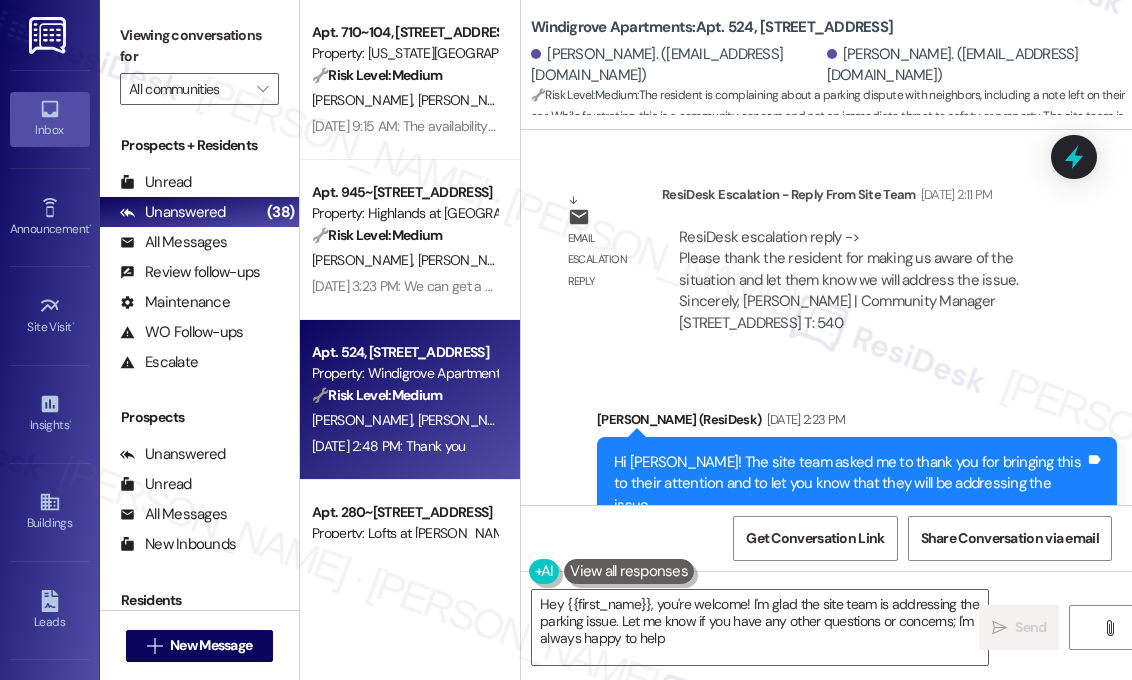 type on "Hey {{first_name}}, you're welcome! I'm glad the site team is addressing the parking issue. Let me know if you have any other questions or concerns; I'm always happy to help!" 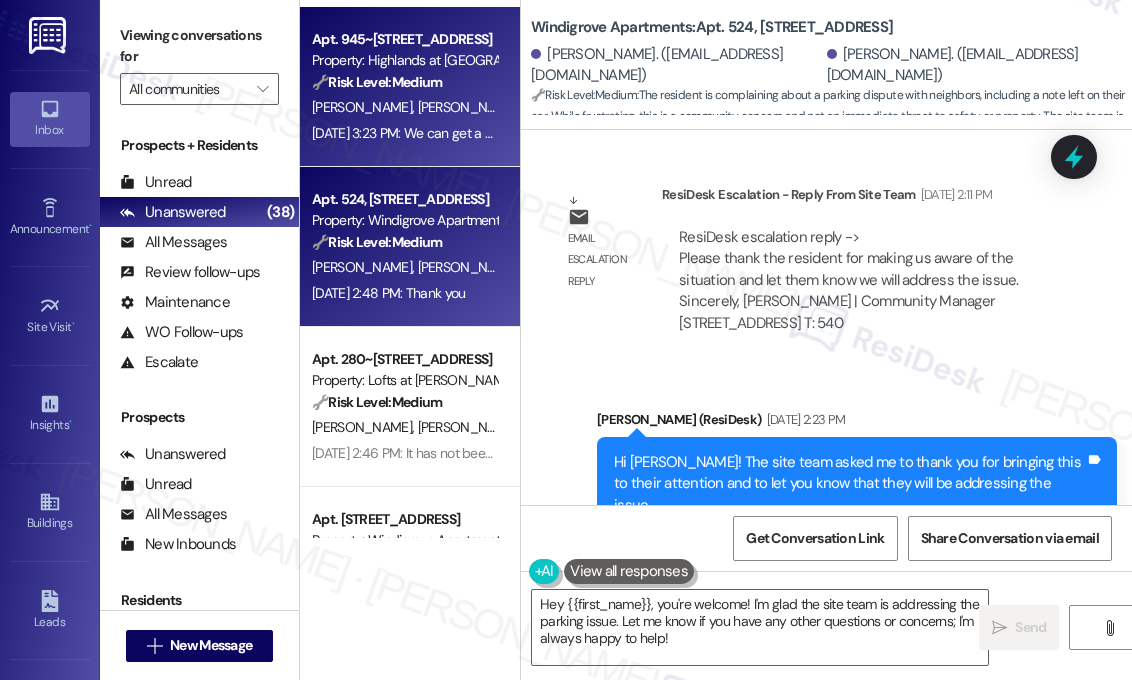 scroll, scrollTop: 2000, scrollLeft: 0, axis: vertical 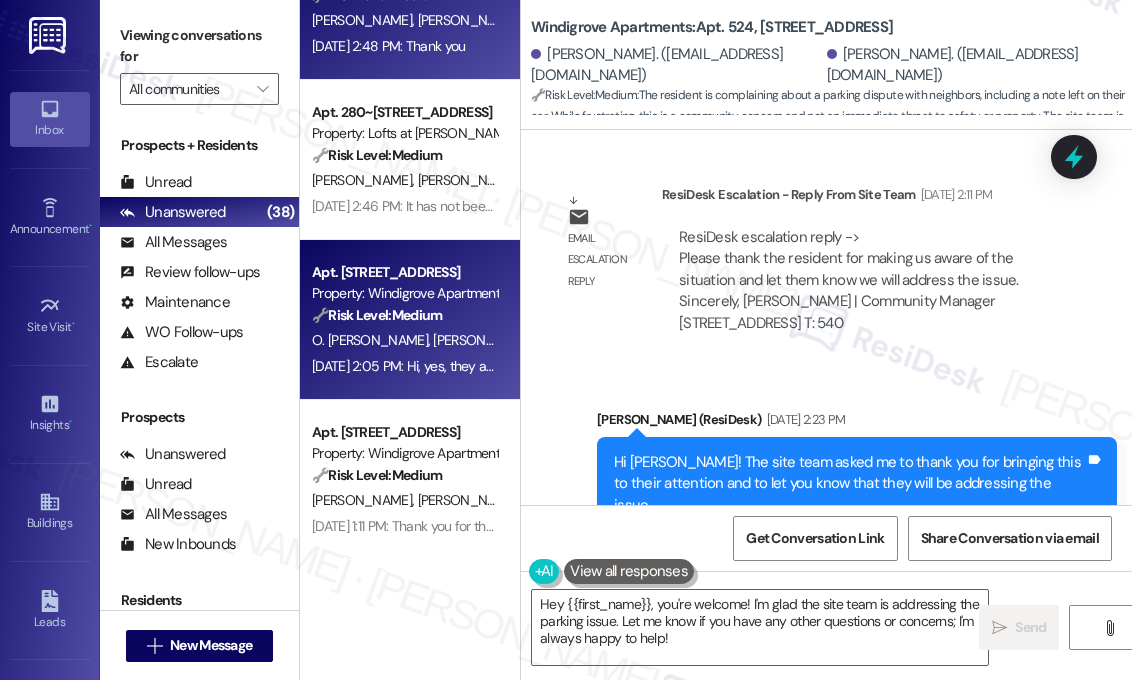 click on "Property: Windigrove Apartments" at bounding box center [404, 293] 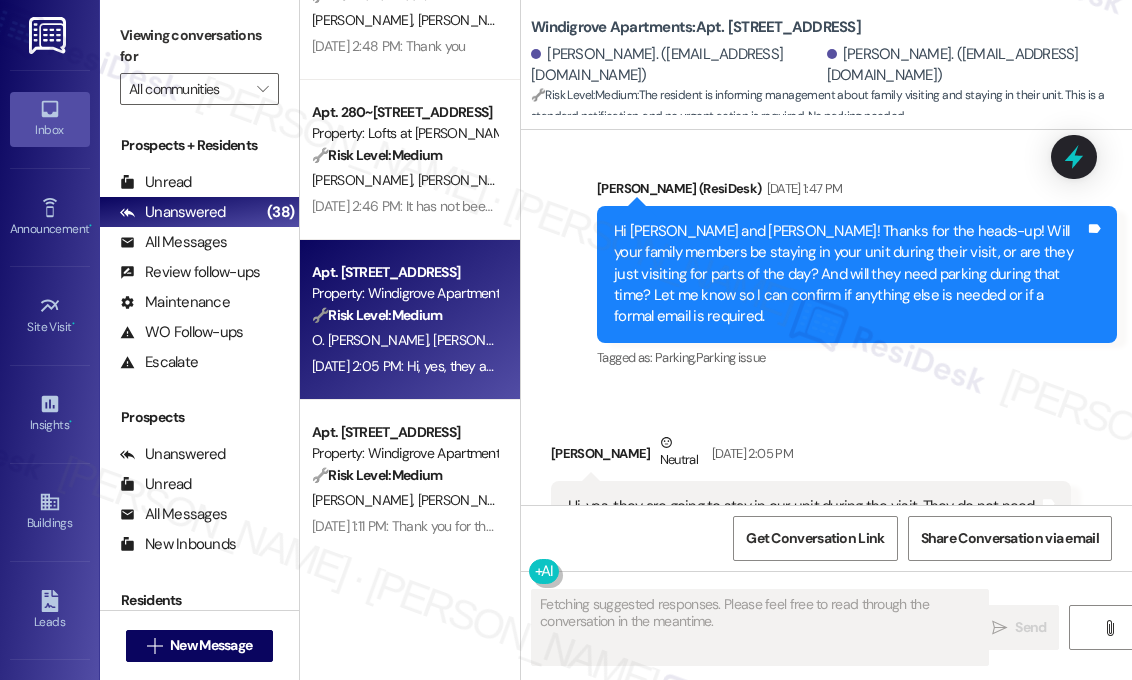 scroll, scrollTop: 4873, scrollLeft: 0, axis: vertical 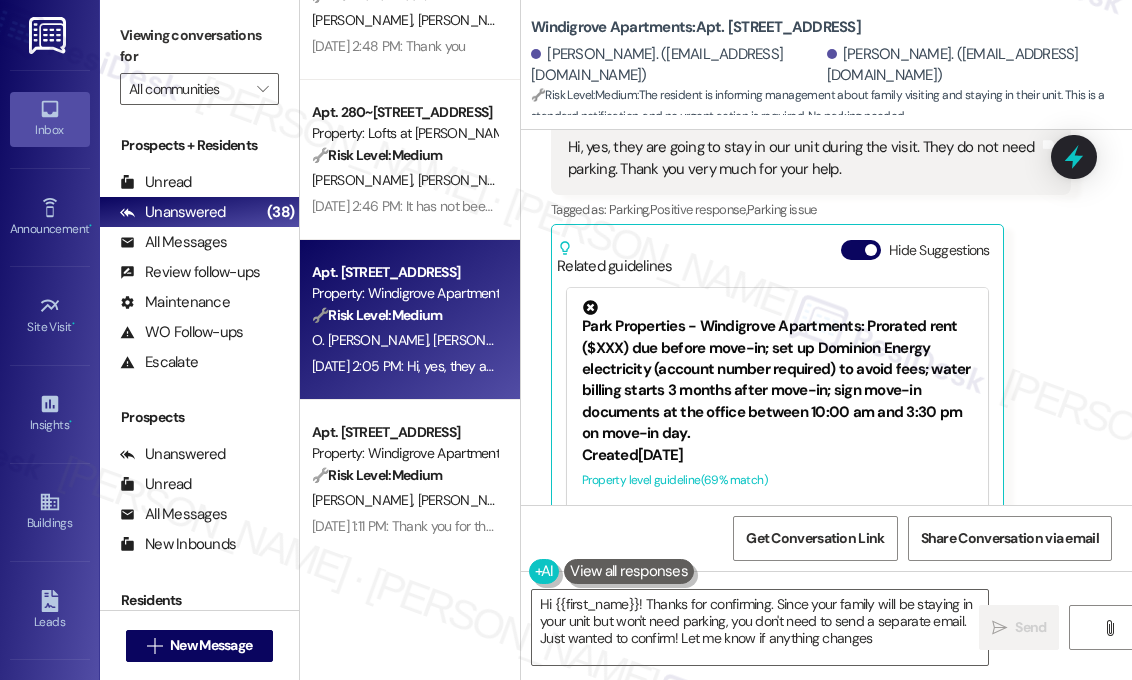 type on "Hi {{first_name}}! Thanks for confirming. Since your family will be staying in your unit but won't need parking, you don't need to send a separate email. Just wanted to confirm! Let me know if anything changes!" 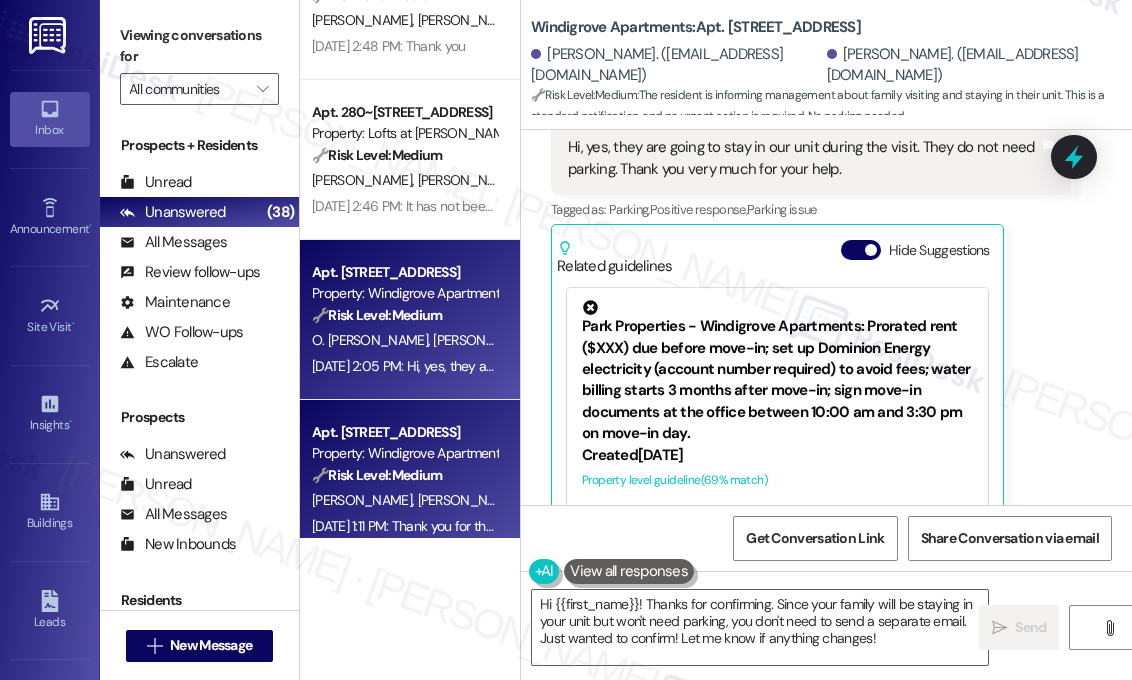 click on "Property: Windigrove Apartments" at bounding box center [404, 453] 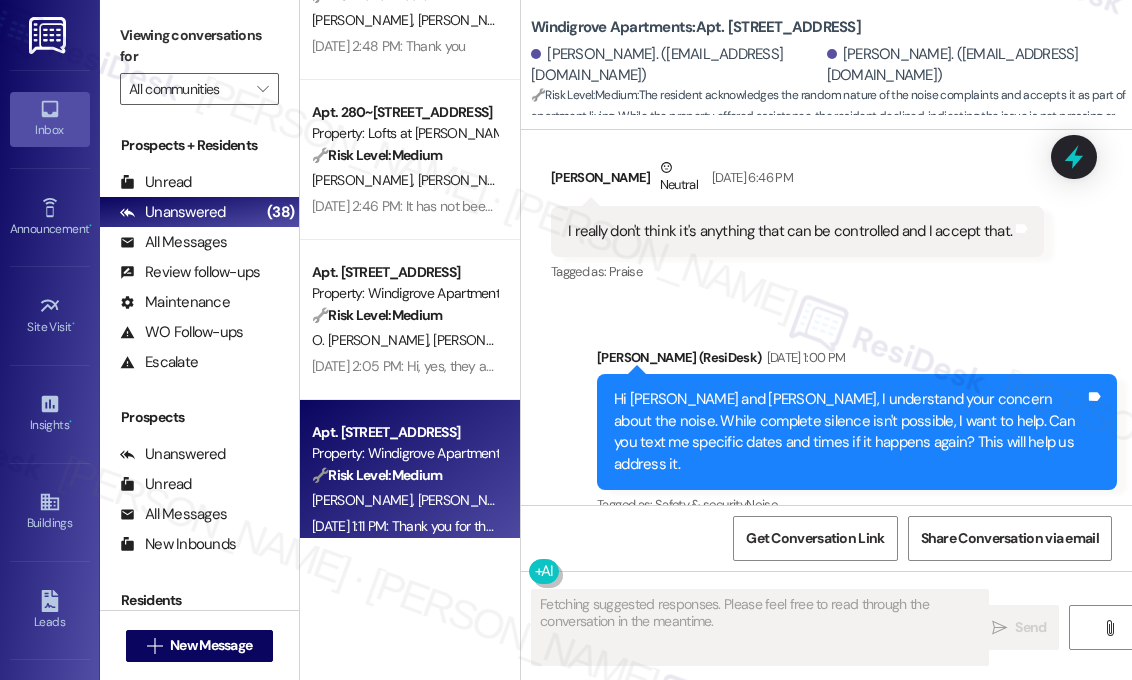 scroll, scrollTop: 1610, scrollLeft: 0, axis: vertical 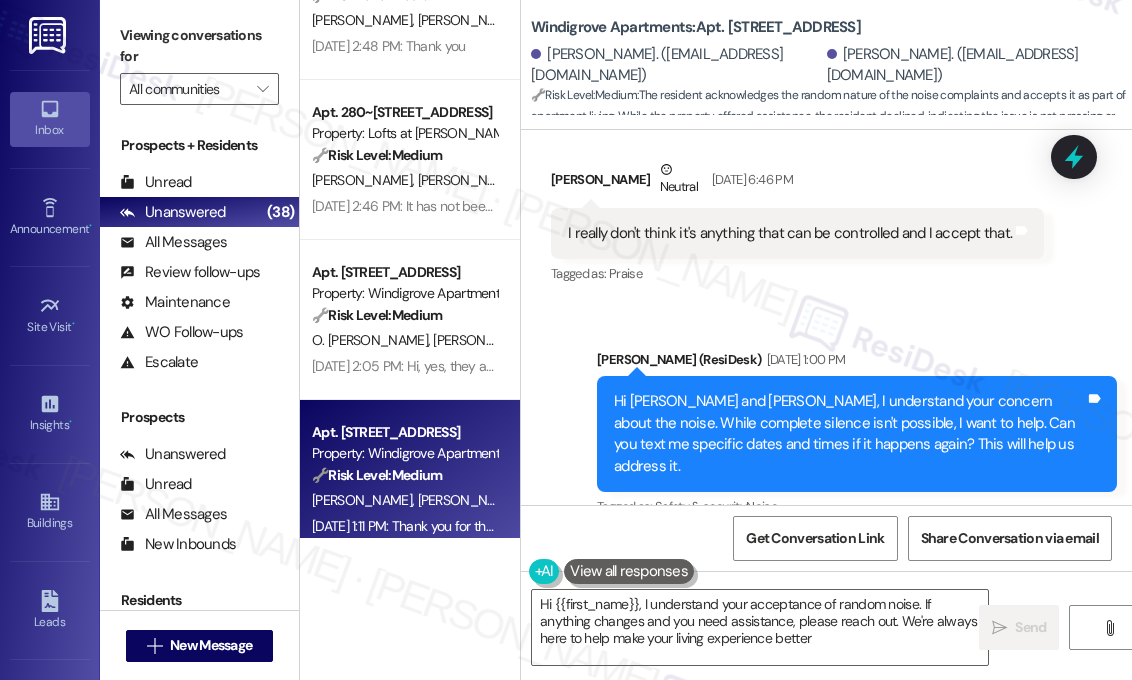type on "Hi {{first_name}}, I understand your acceptance of random noise. If anything changes and you need assistance, please reach out. We're always here to help make your living experience better!" 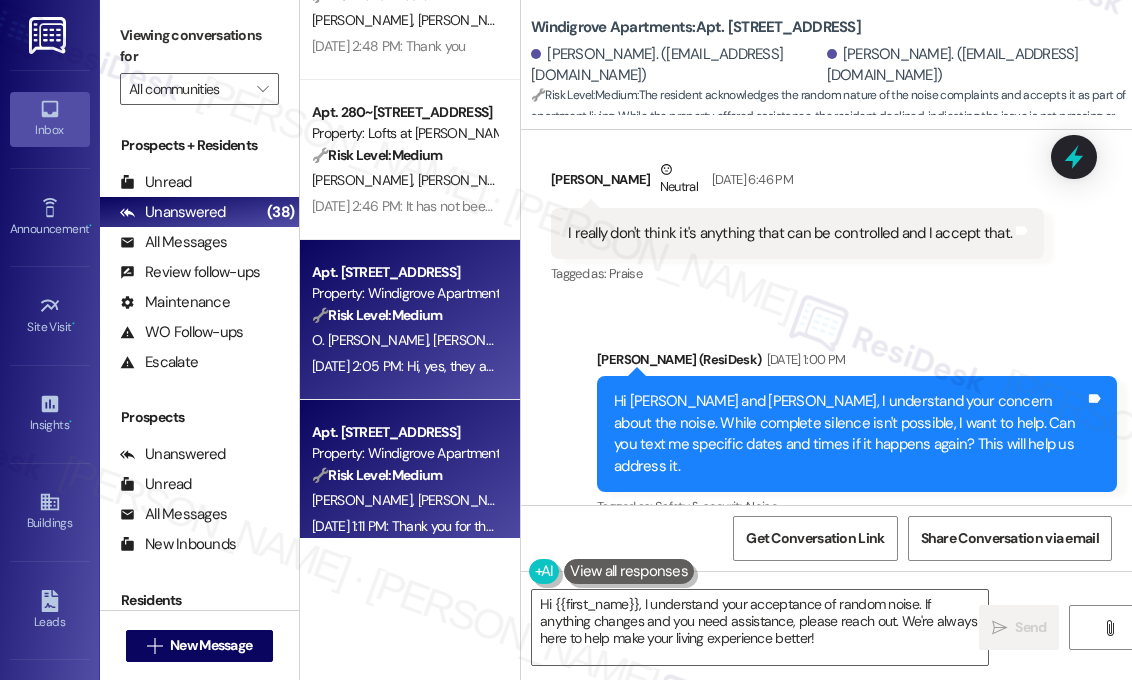 scroll, scrollTop: 2300, scrollLeft: 0, axis: vertical 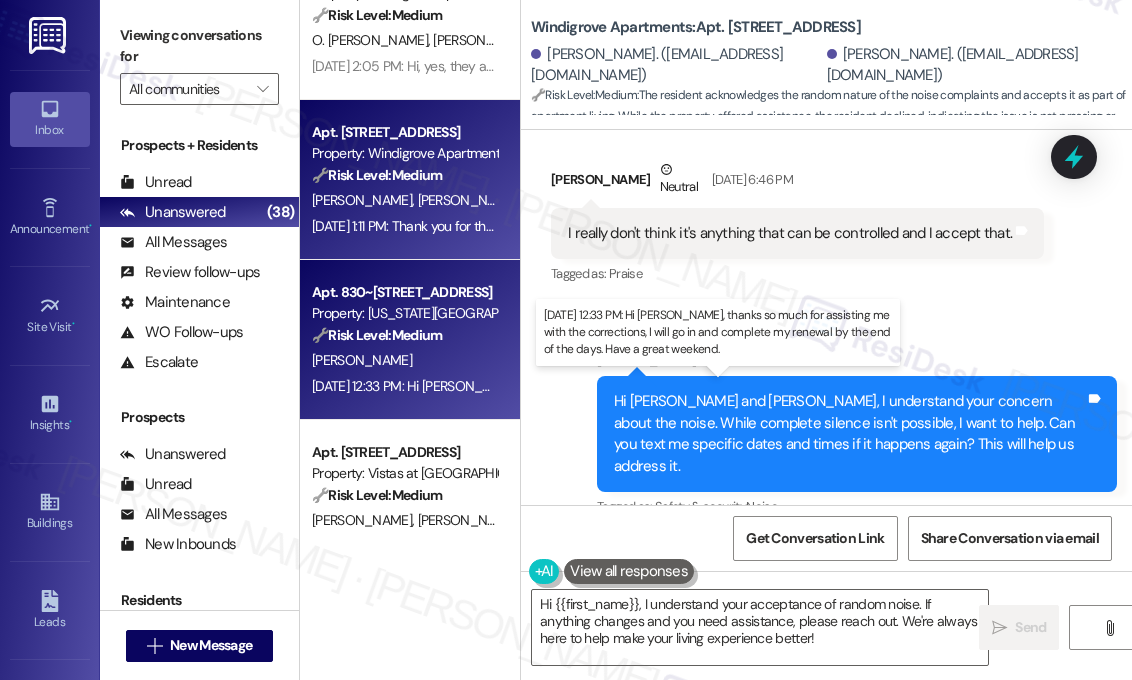 click on "[DATE] 12:33 PM: Hi [PERSON_NAME], thanks so much for assisting me with the corrections, I will go in and complete my renewal by the end of the days. Have a great weekend.  [DATE] 12:33 PM: Hi [PERSON_NAME], thanks so much for assisting me with the corrections, I will go in and complete my renewal by the end of the days. Have a great weekend." at bounding box center (817, 386) 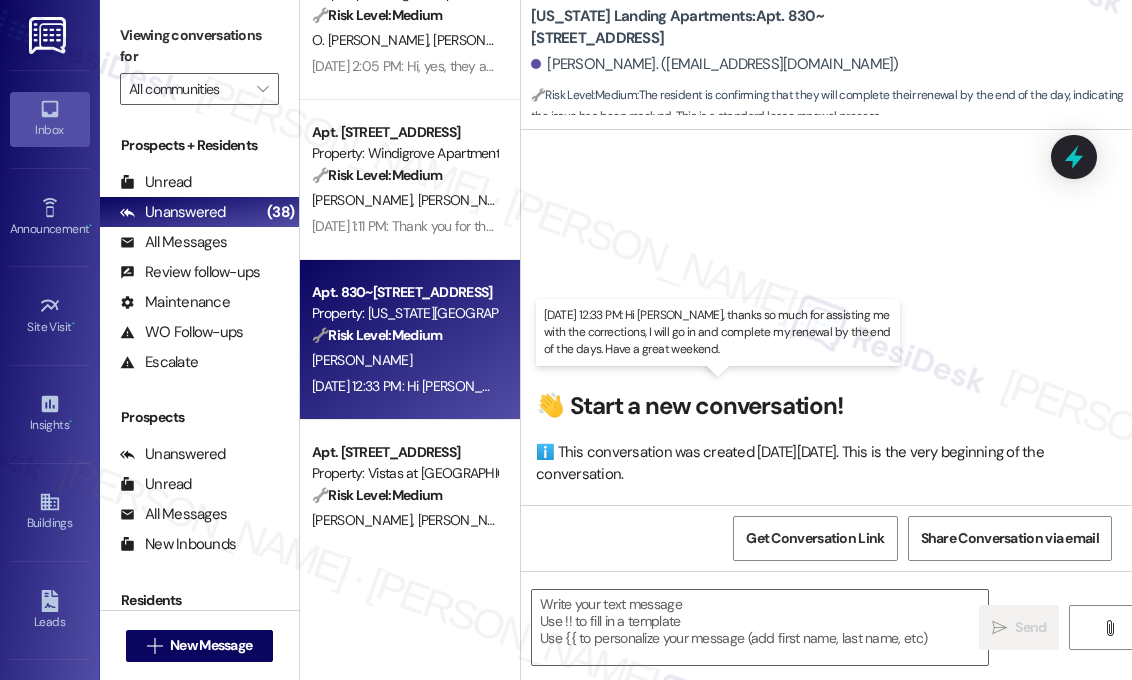 scroll, scrollTop: 3022, scrollLeft: 0, axis: vertical 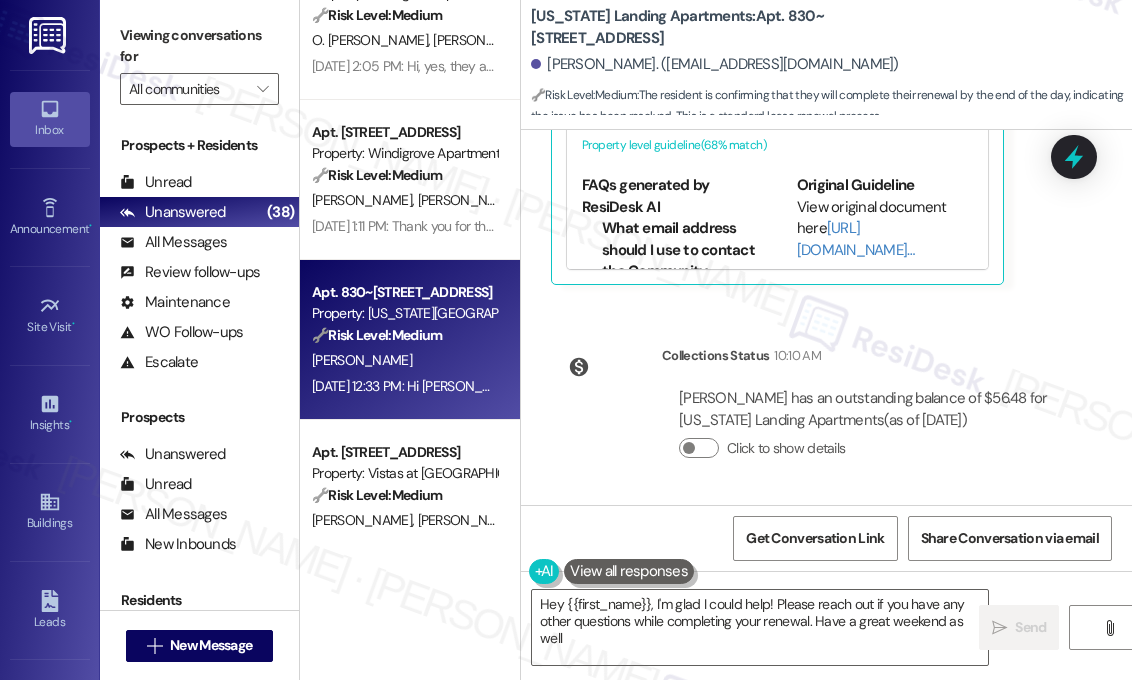 type on "Hey {{first_name}}, I'm glad I could help! Please reach out if you have any other questions while completing your renewal. Have a great weekend as well!" 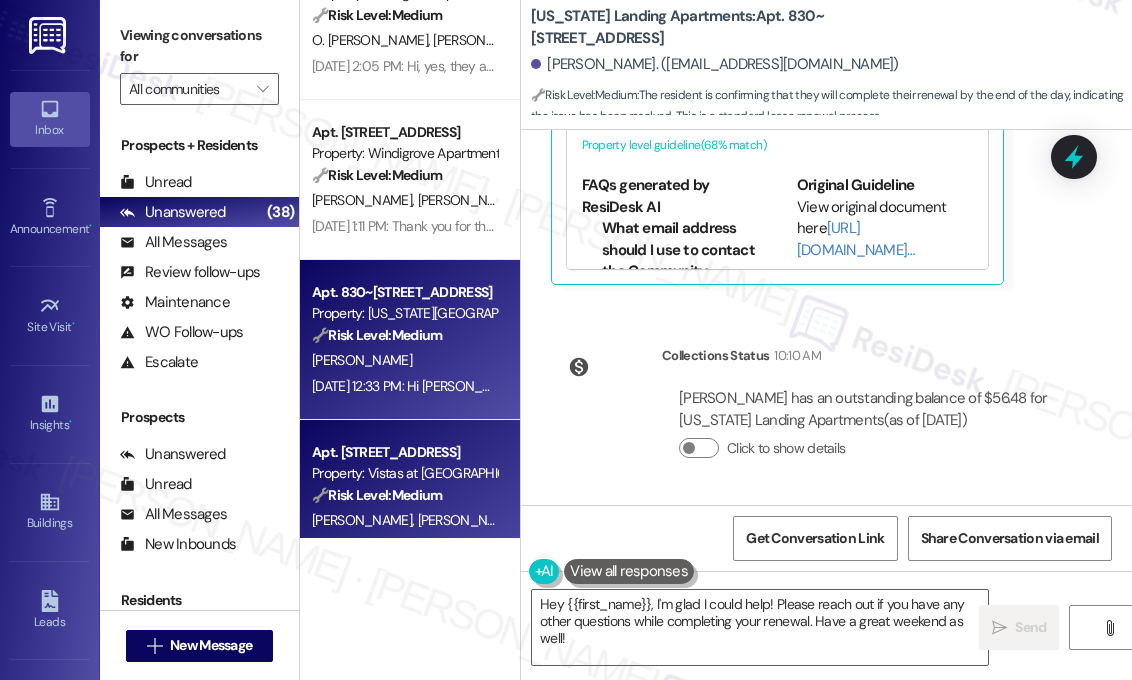 click on "🔧  Risk Level:  Medium The resident is expressing frustration about a lack of communication regarding the rescheduling of water heater inspections. While the resident mentions a disability, the primary concern is the lack of updates, not an immediate accessibility issue. The resident's frustration is valid, but it does not represent an emergency or critical issue. The pool party email highlights the communication breakdown, but does not escalate the situation to a higher tier." at bounding box center (404, 495) 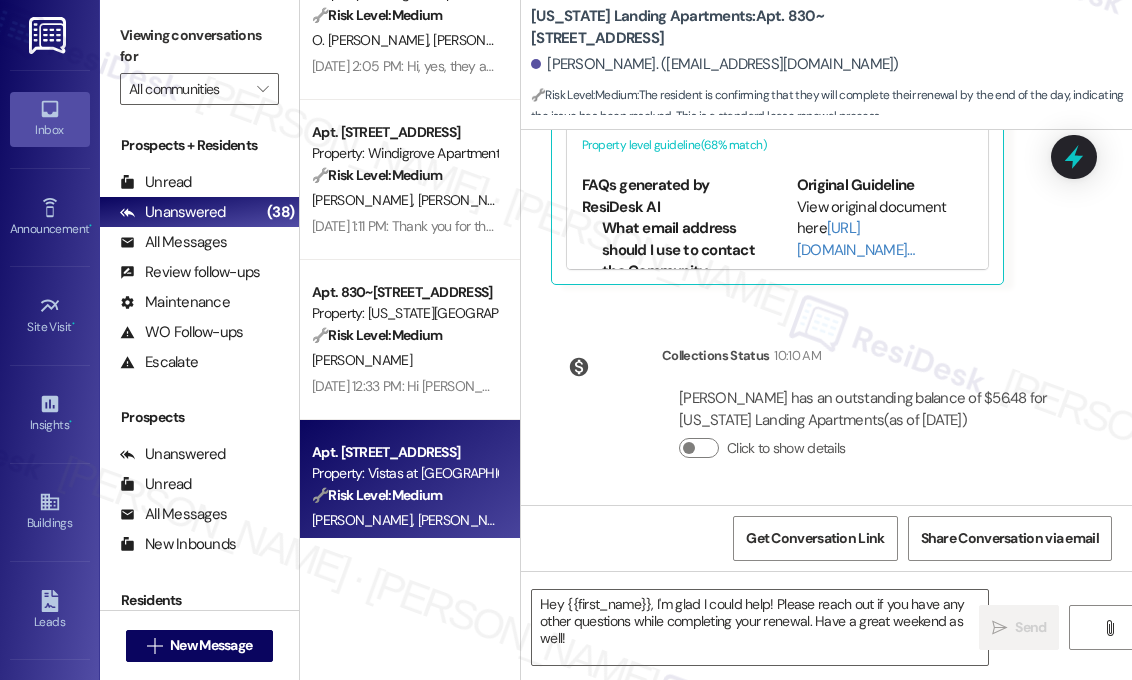 type on "Fetching suggested responses. Please feel free to read through the conversation in the meantime." 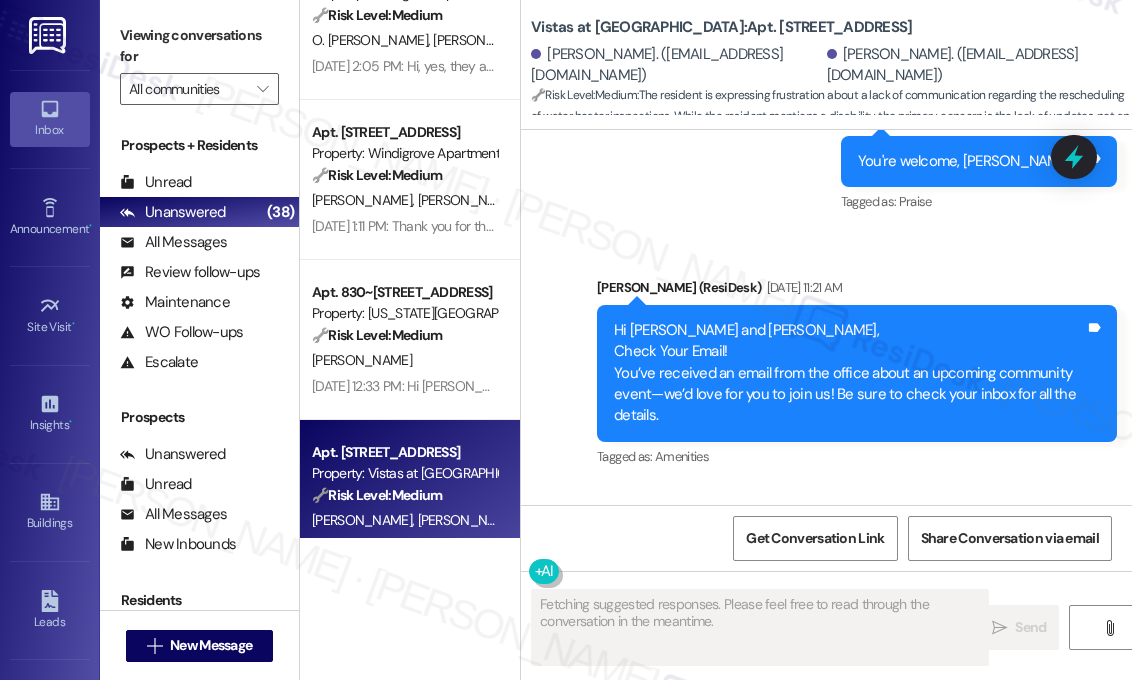 scroll, scrollTop: 7962, scrollLeft: 0, axis: vertical 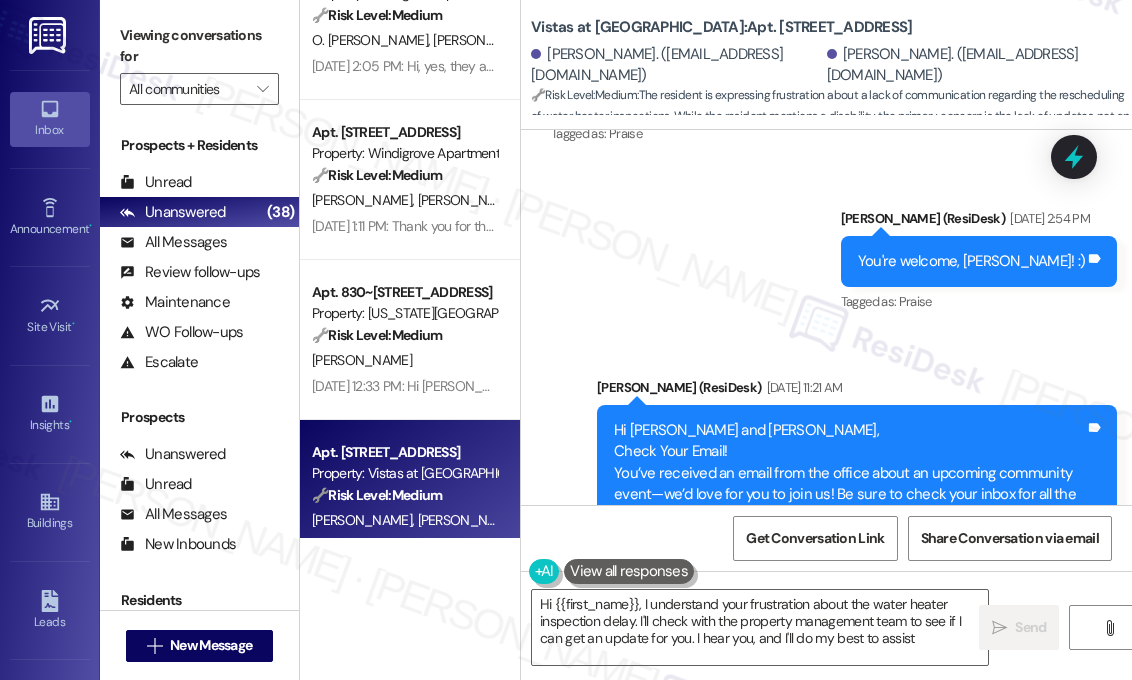 type on "Hi {{first_name}}, I understand your frustration about the water heater inspection delay. I'll check with the property management team to see if I can get an update for you. I hear you, and I'll do my best to assist!" 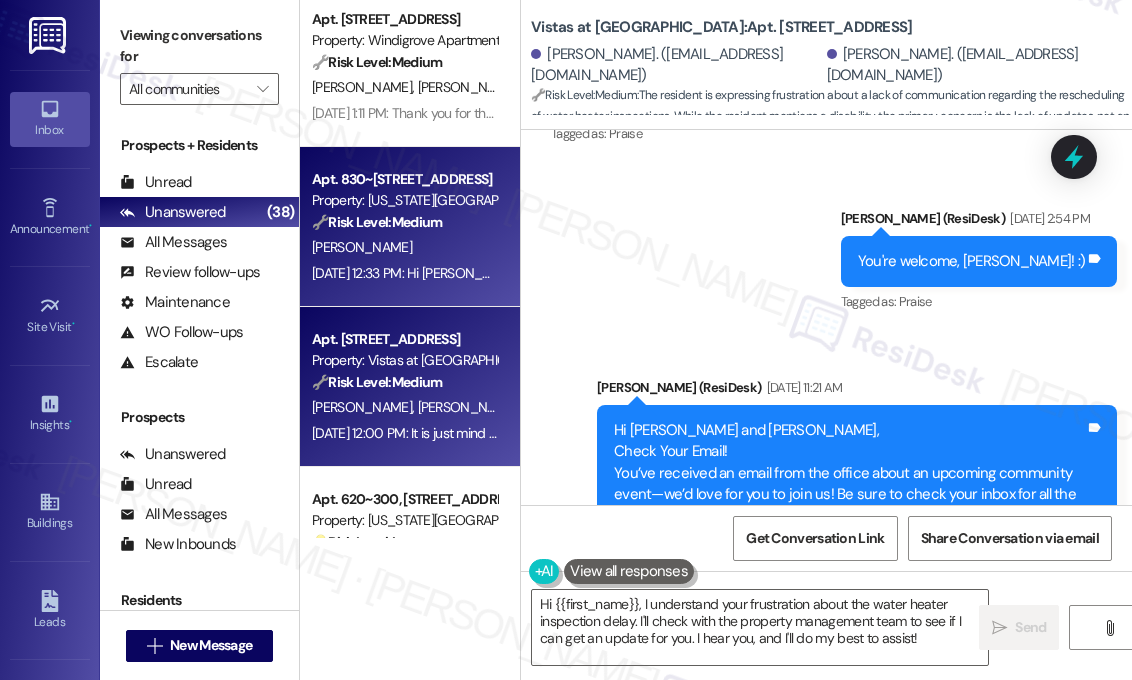 scroll, scrollTop: 2500, scrollLeft: 0, axis: vertical 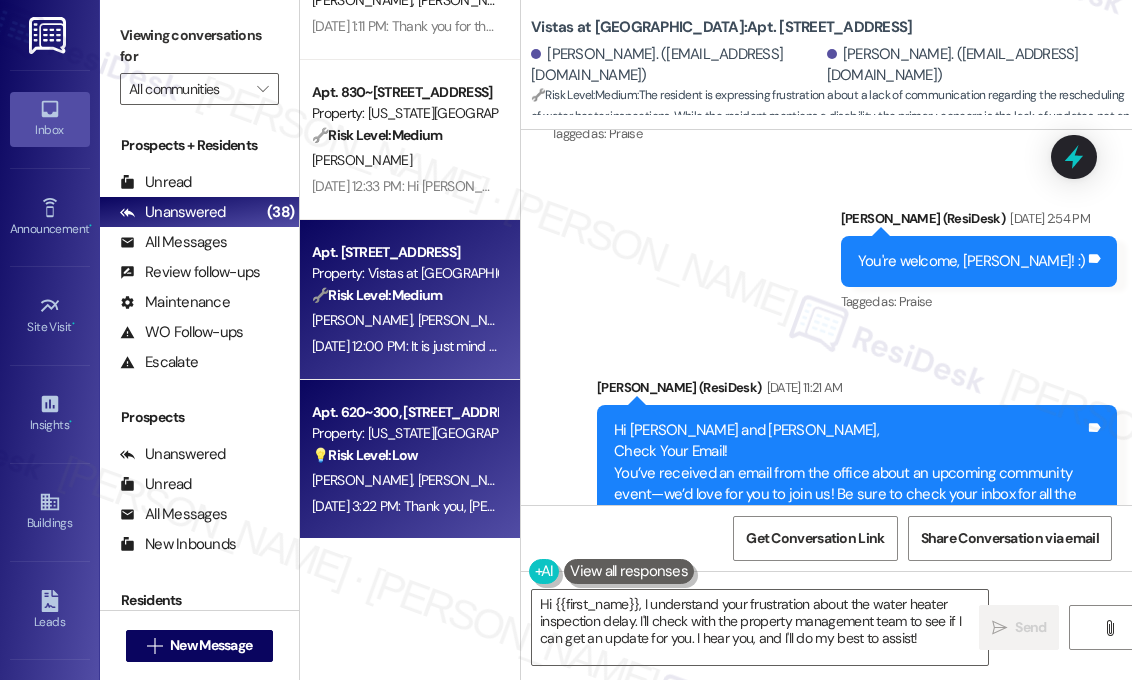 click on "Apt. 620~300, [STREET_ADDRESS]" at bounding box center [404, 412] 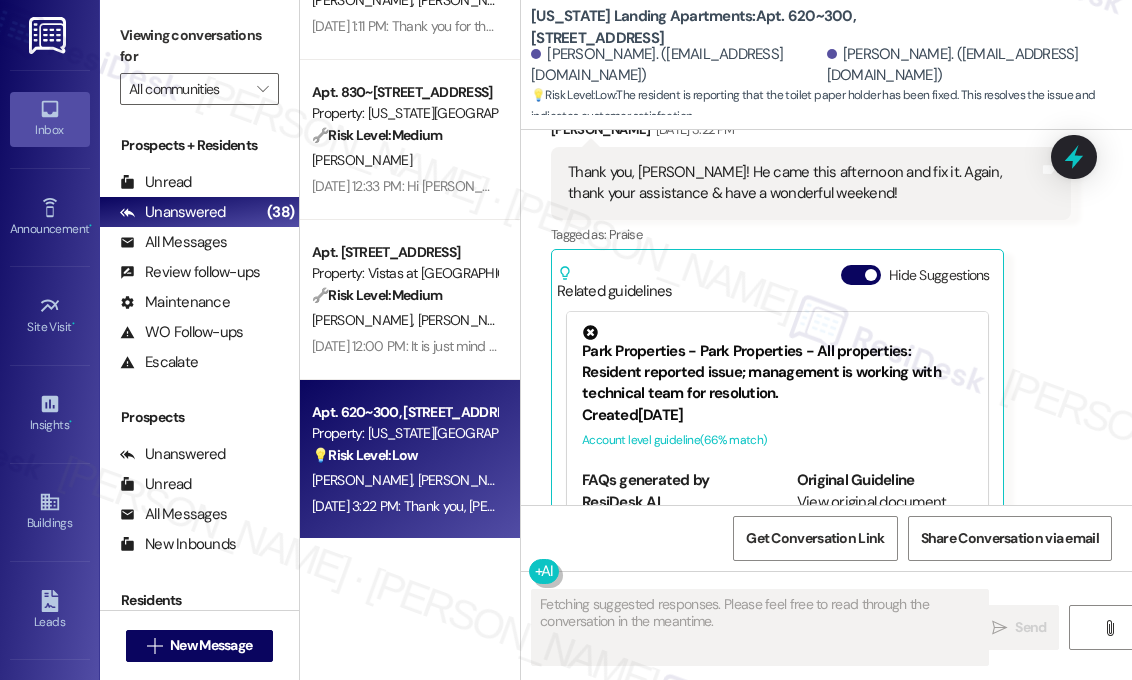 scroll, scrollTop: 2516, scrollLeft: 0, axis: vertical 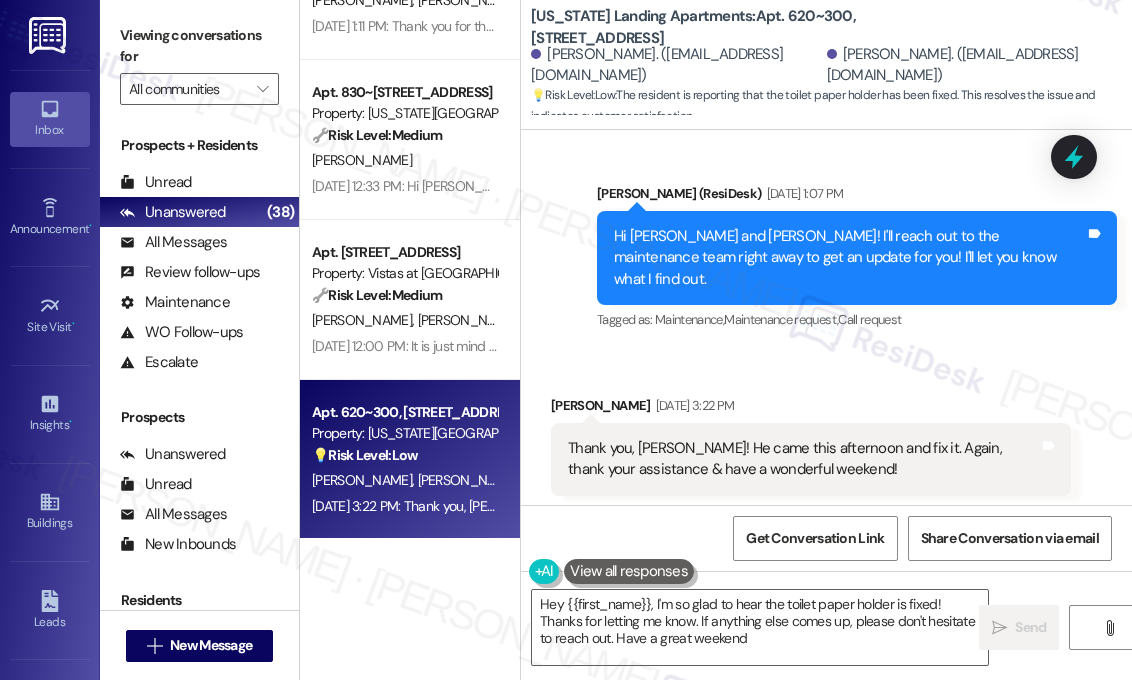 type on "Hey {{first_name}}, I'm so glad to hear the toilet paper holder is fixed! Thanks for letting me know. If anything else comes up, please don't hesitate to reach out. Have a great weekend!" 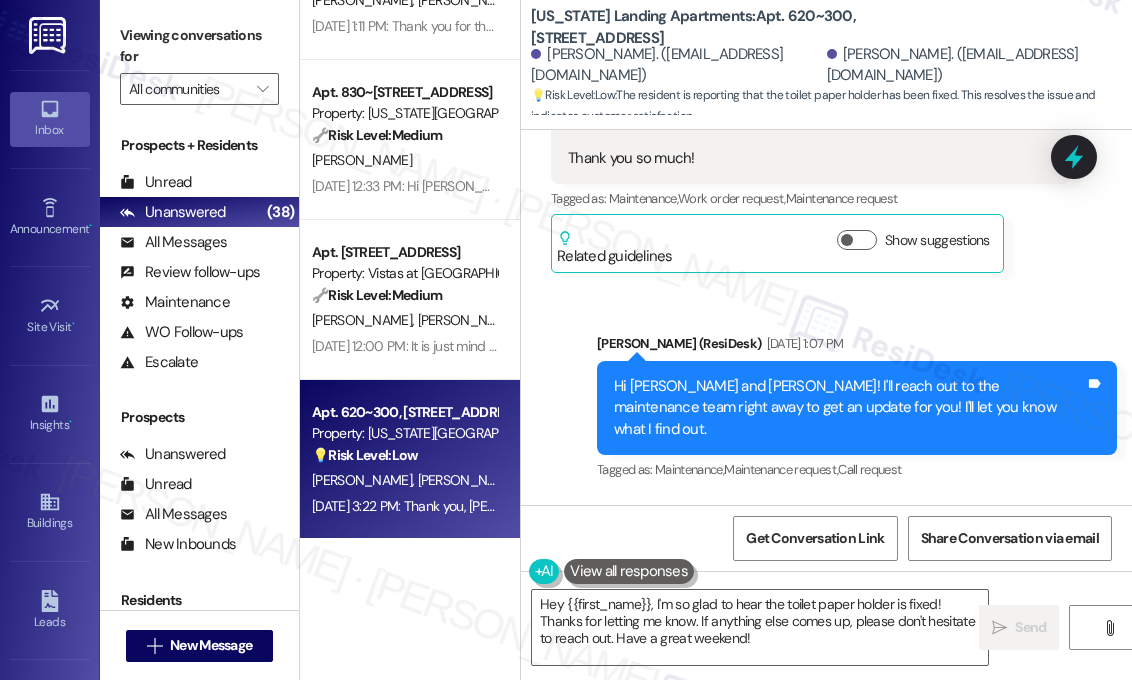 scroll, scrollTop: 2016, scrollLeft: 0, axis: vertical 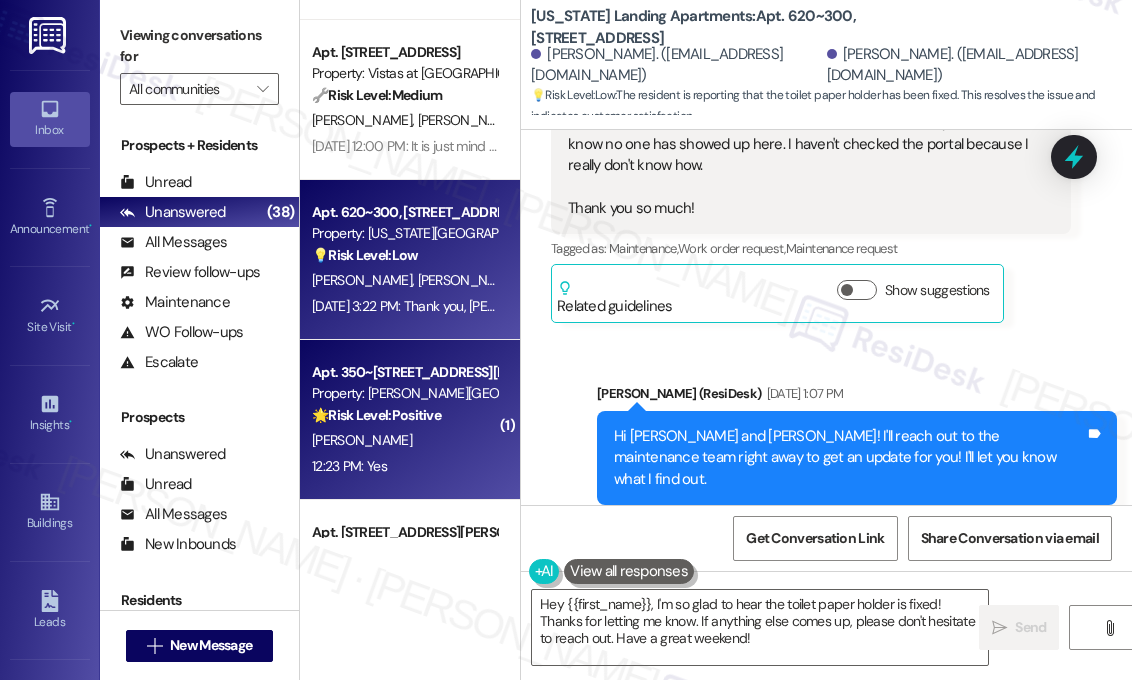 click on "Apt. 350~[STREET_ADDRESS][PERSON_NAME]" at bounding box center [404, 372] 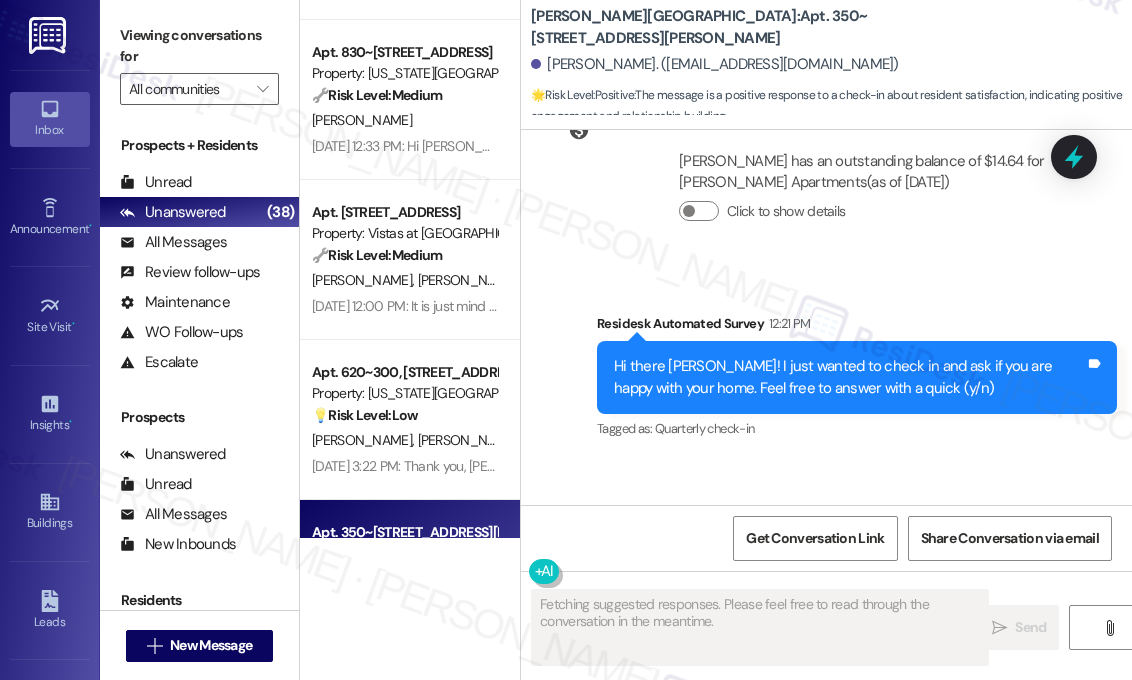 scroll, scrollTop: 1789, scrollLeft: 0, axis: vertical 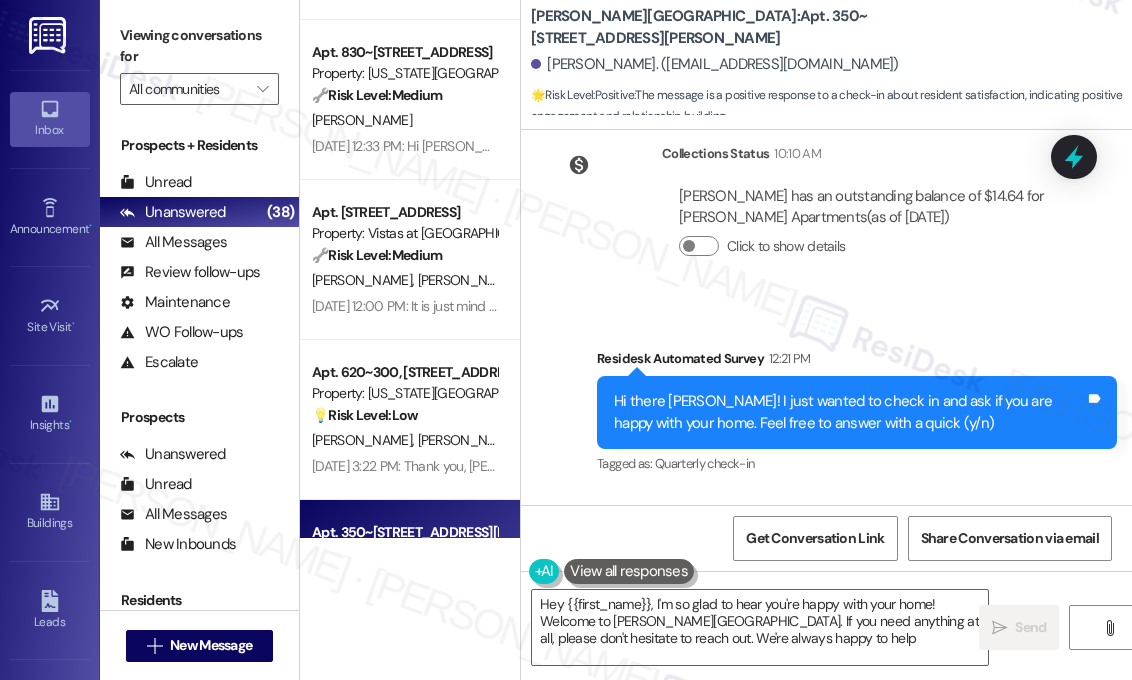 type on "Hey {{first_name}}, I'm so glad to hear you're happy with your home! Welcome to [PERSON_NAME][GEOGRAPHIC_DATA]. If you need anything at all, please don't hesitate to reach out. We're always happy to help!" 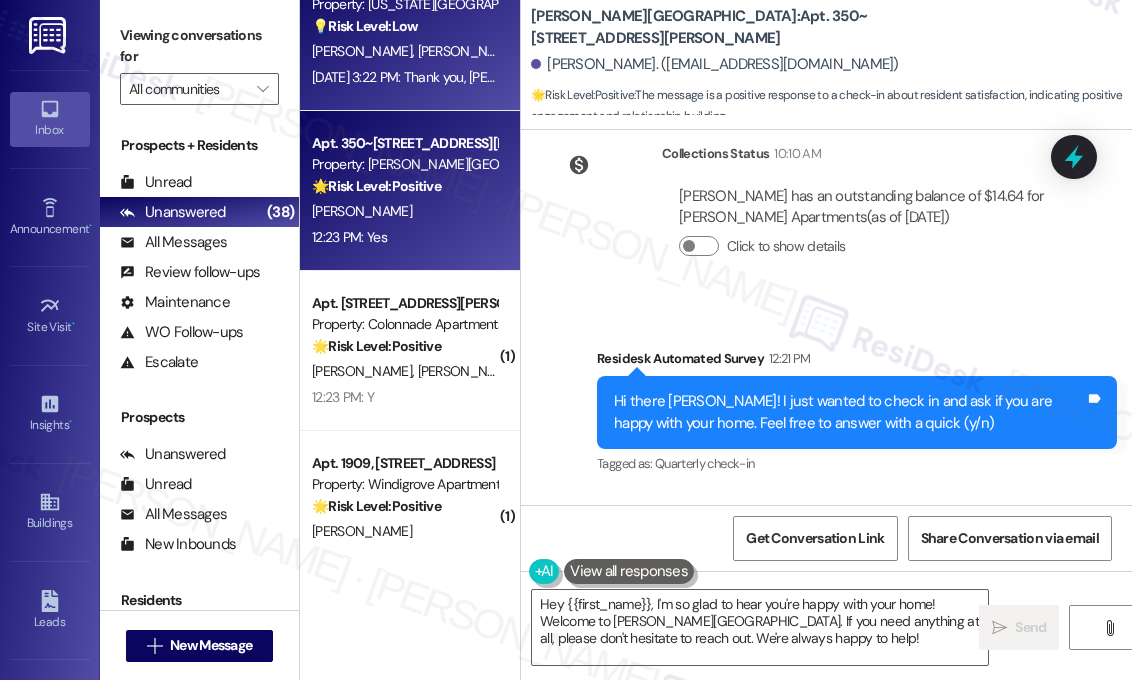 scroll, scrollTop: 3100, scrollLeft: 0, axis: vertical 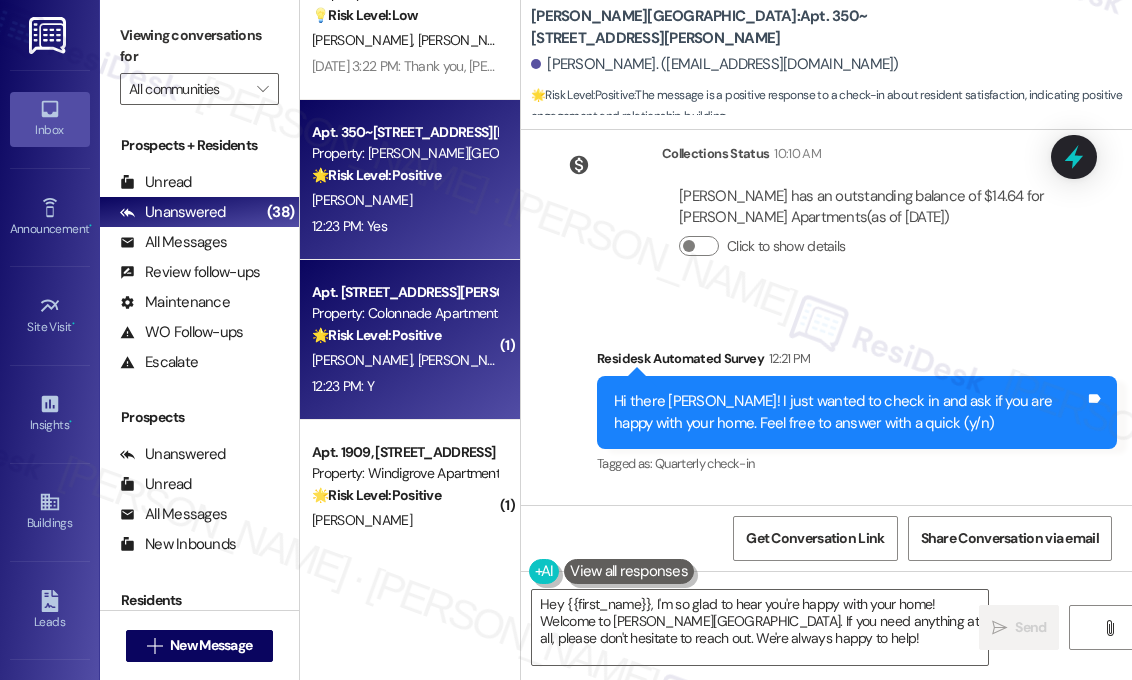 click on "🌟  Risk Level:  Positive The message is a positive response to a check-in, indicating resident satisfaction and fostering a positive relationship." at bounding box center [404, 335] 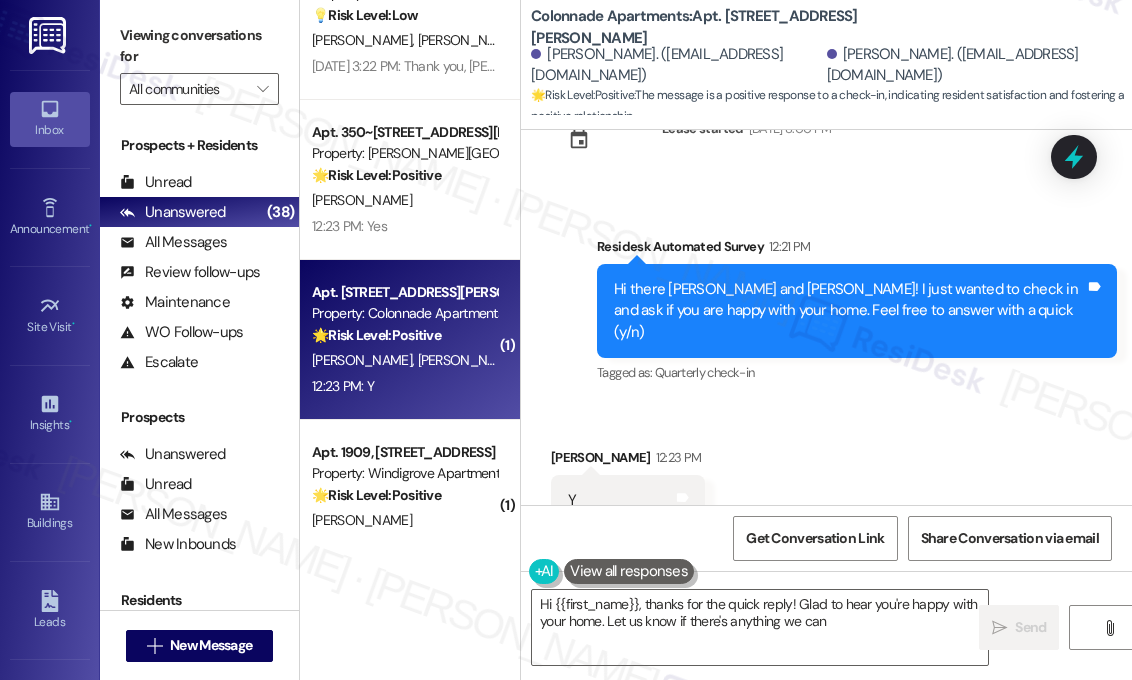 scroll, scrollTop: 393, scrollLeft: 0, axis: vertical 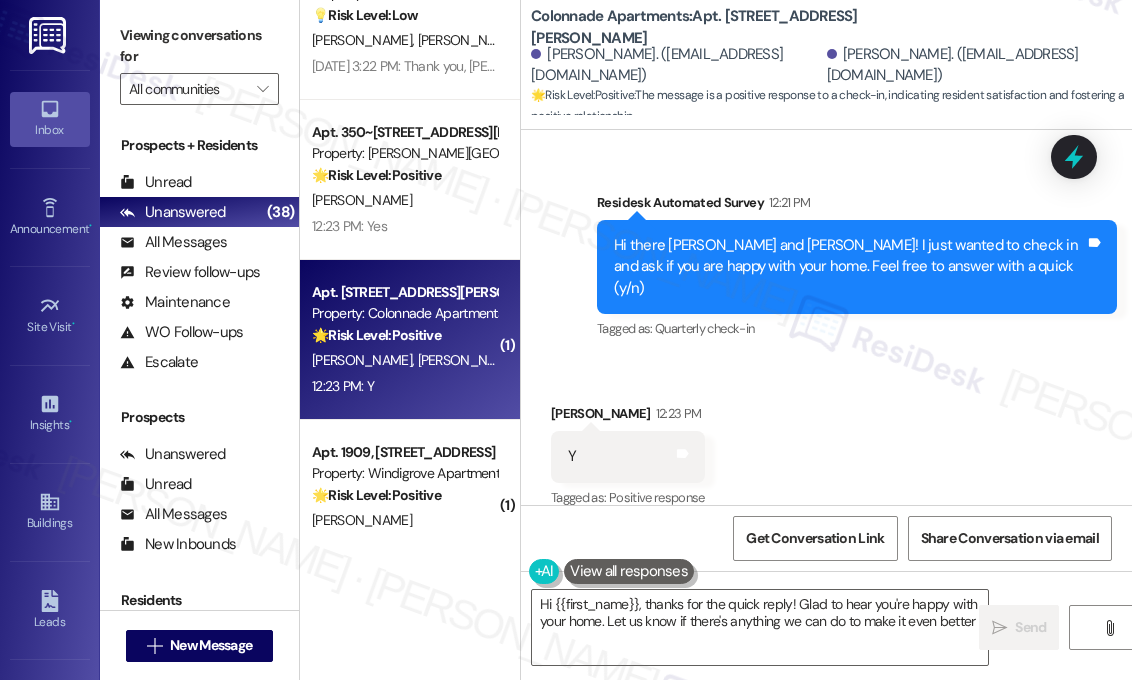 type on "Hi {{first_name}}, thanks for the quick reply! Glad to hear you're happy with your home. Let us know if there's anything we can do to make it even better!" 